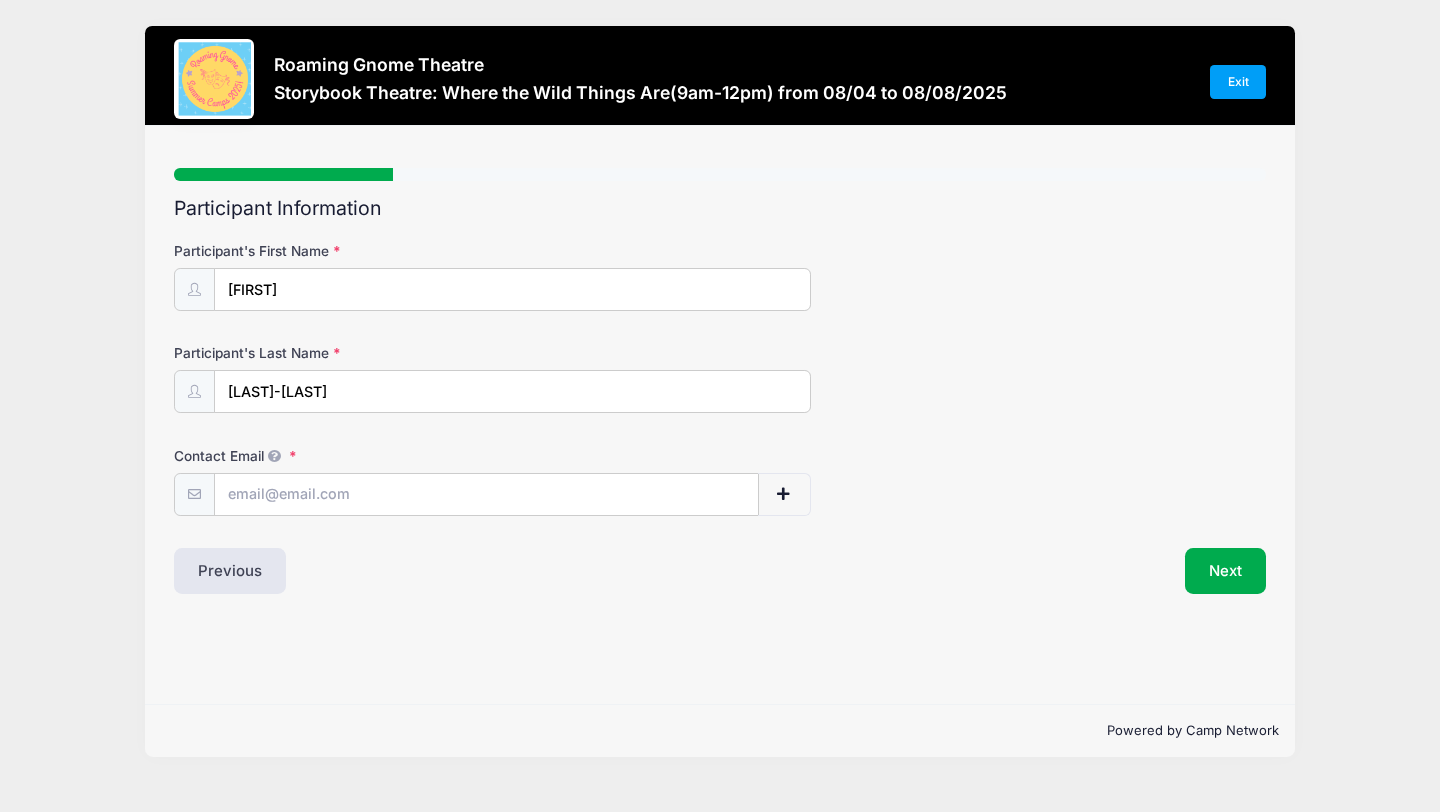 scroll, scrollTop: 0, scrollLeft: 0, axis: both 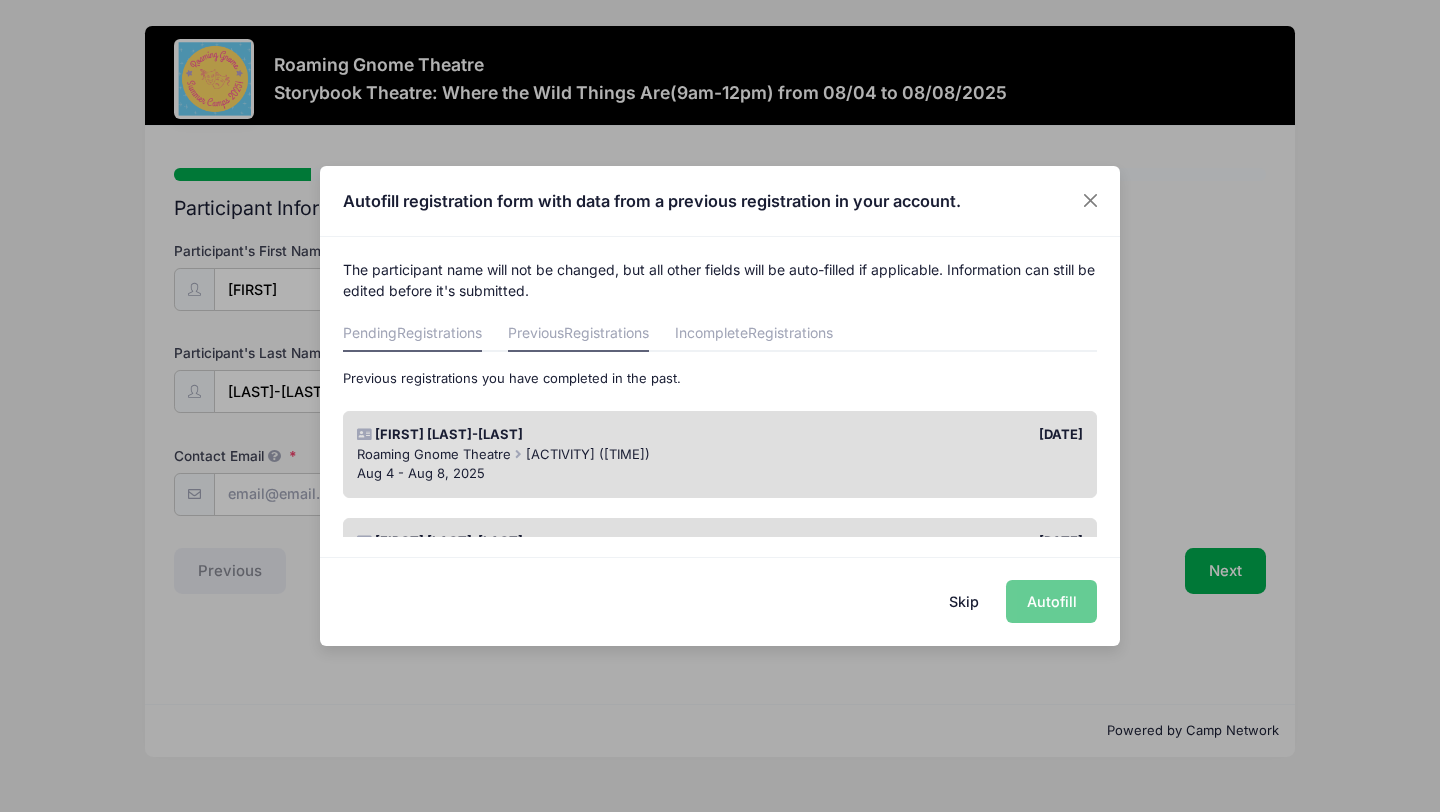 click on "Pending  Registrations" at bounding box center [412, 334] 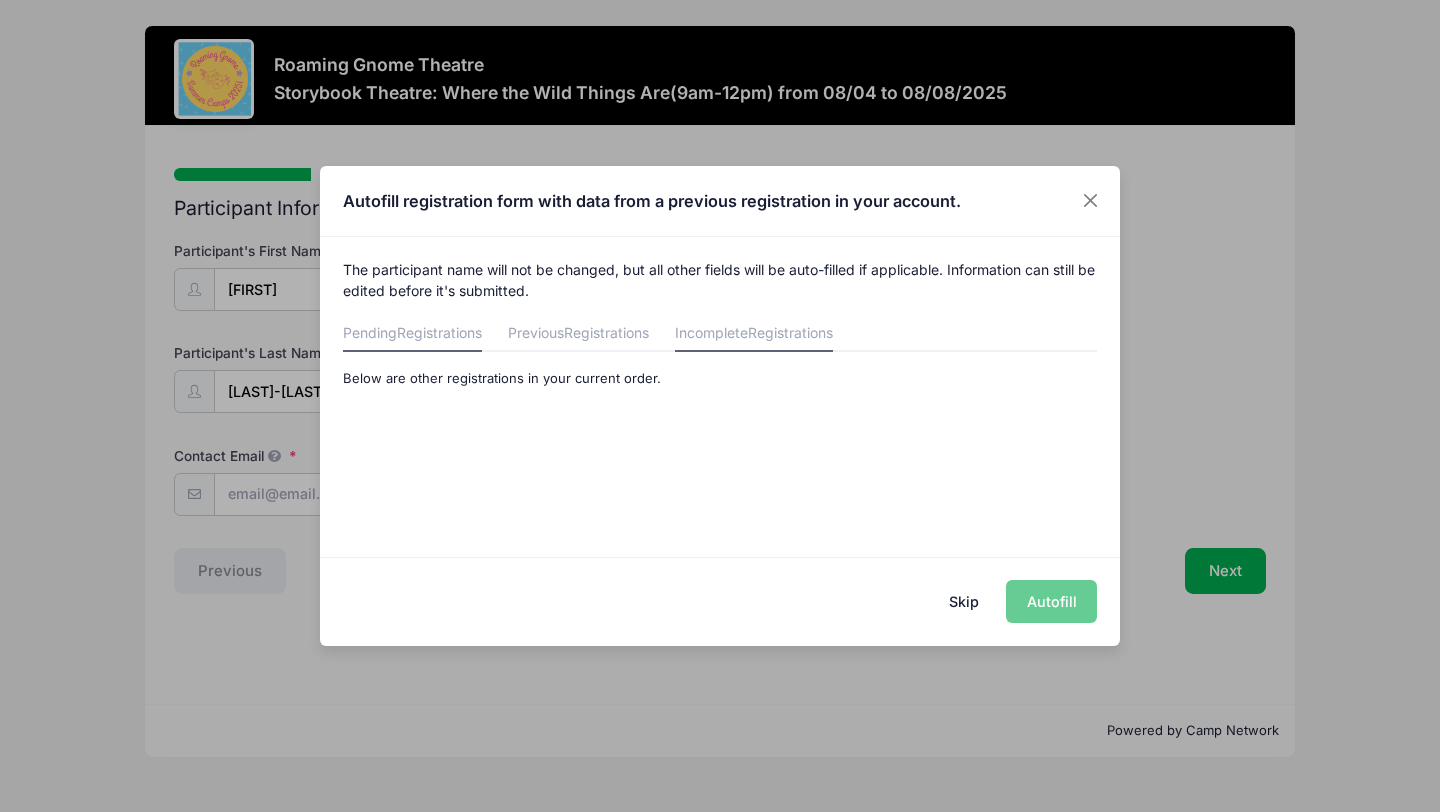 click on "Incomplete  Registrations" at bounding box center (754, 334) 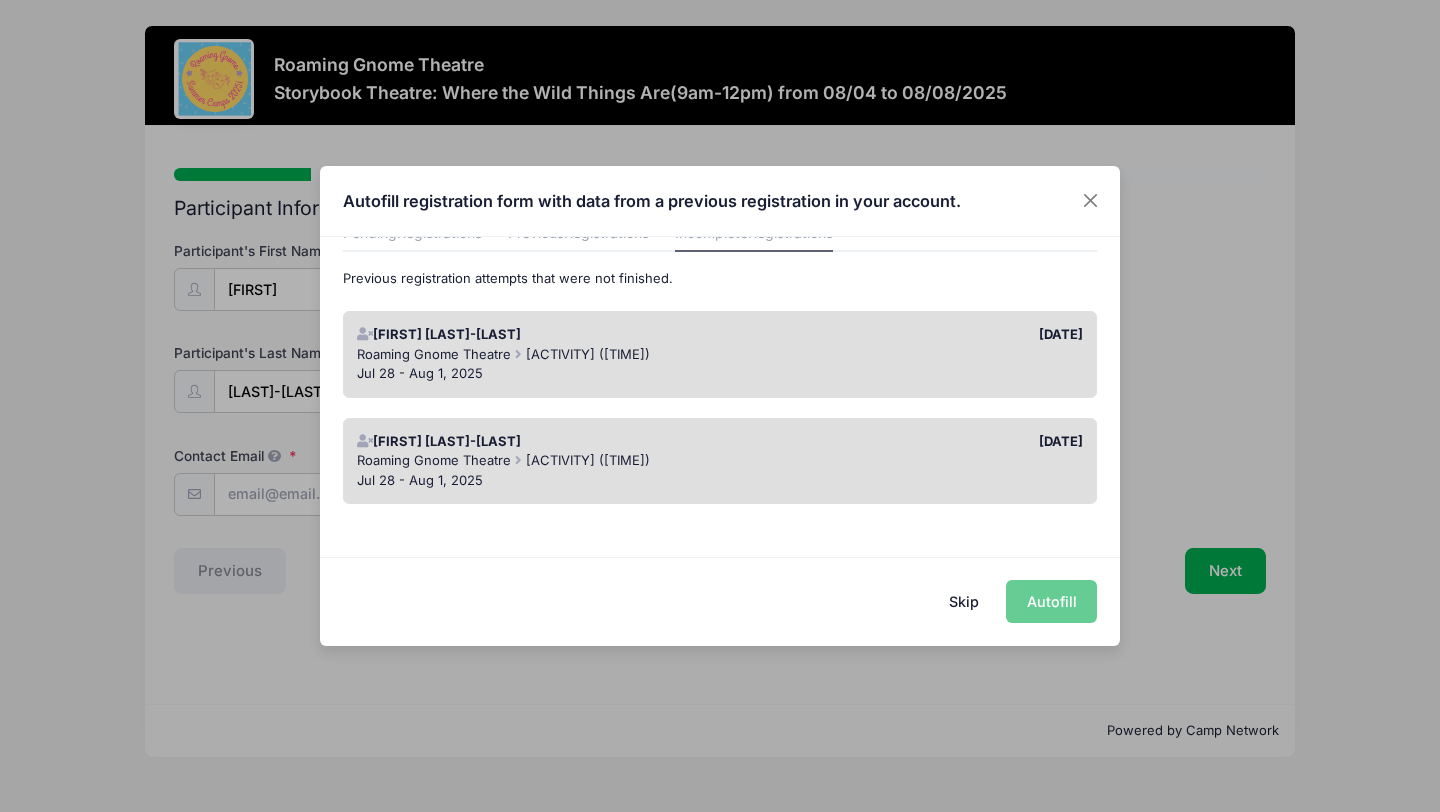 scroll, scrollTop: 0, scrollLeft: 0, axis: both 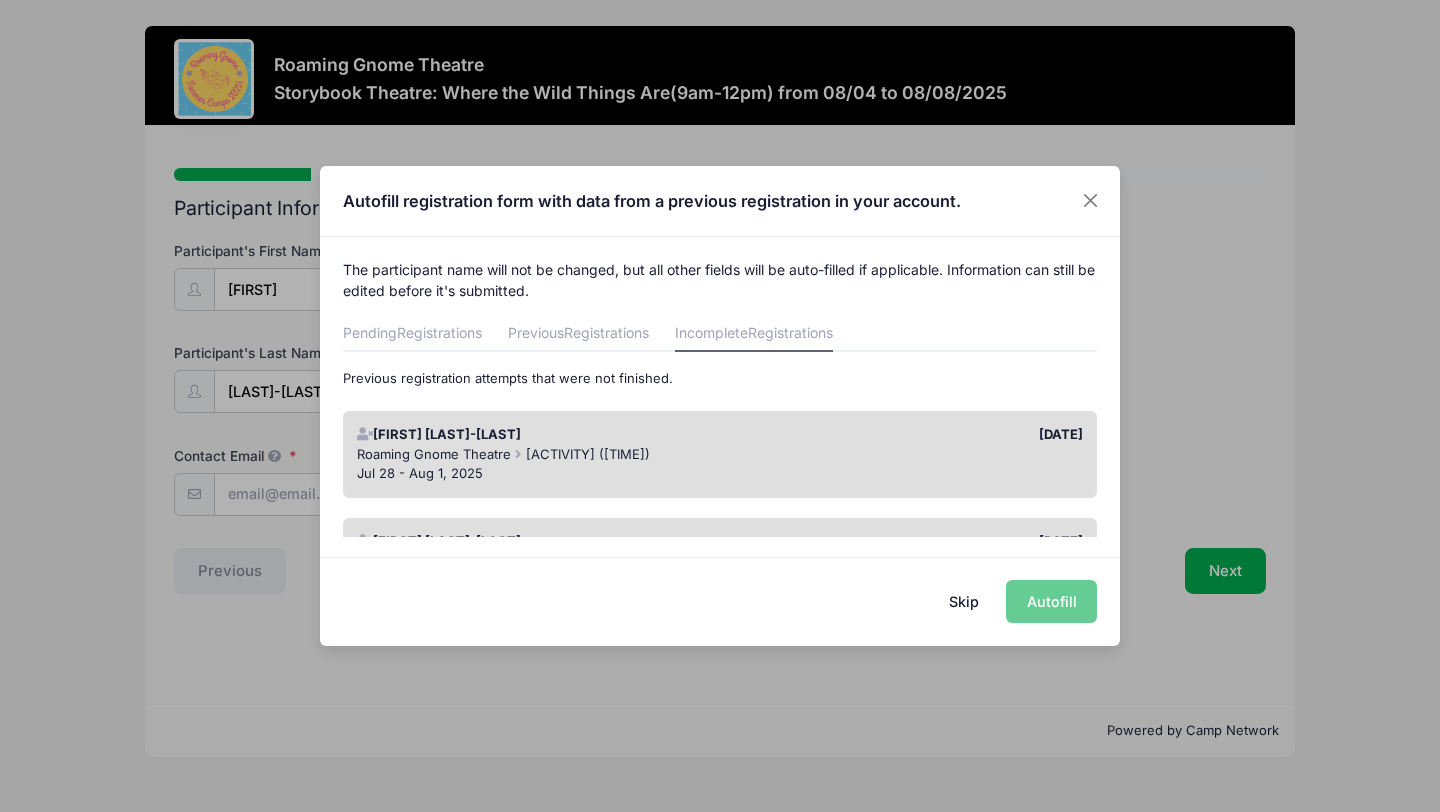 click on "Skip" at bounding box center [964, 601] 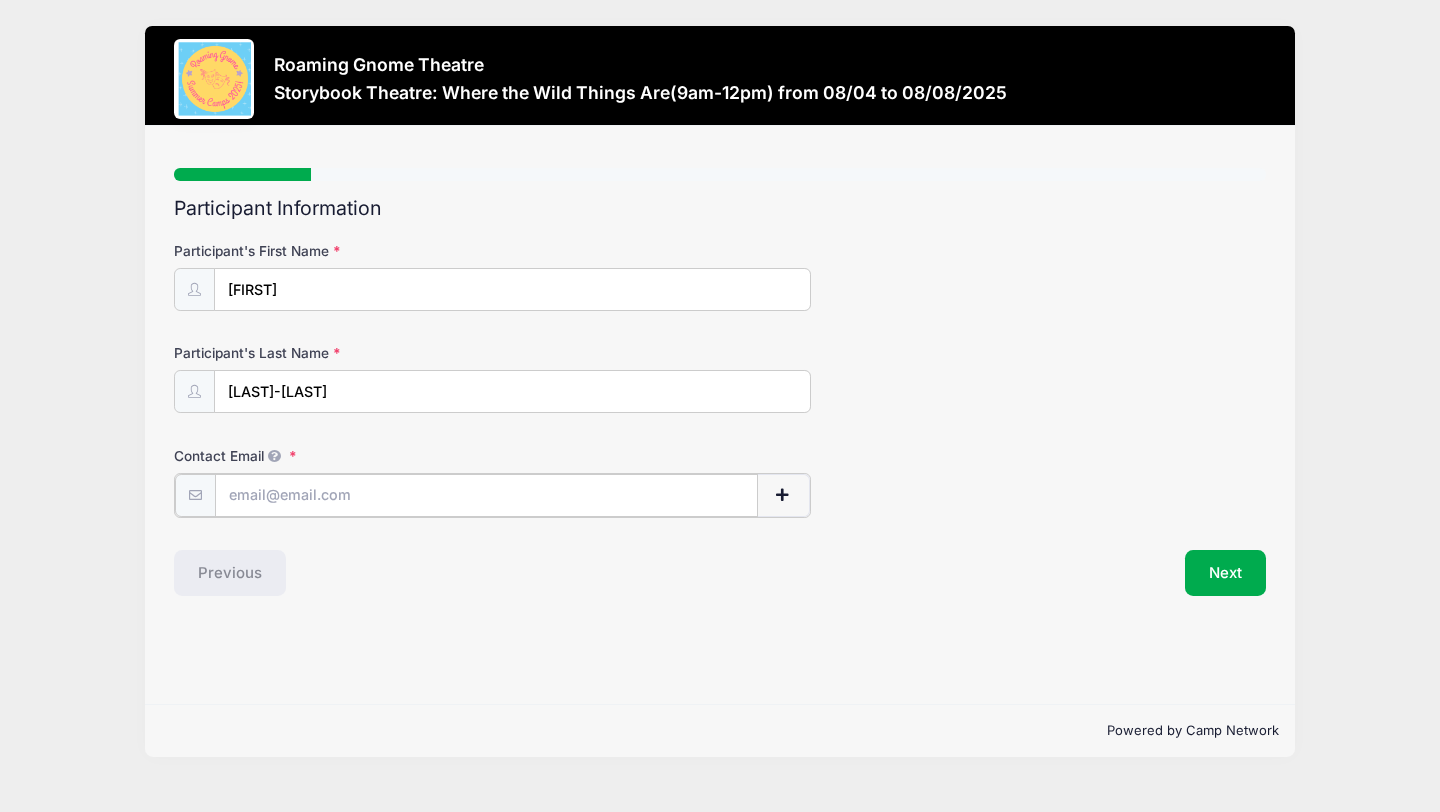 click on "Contact Email" at bounding box center [486, 495] 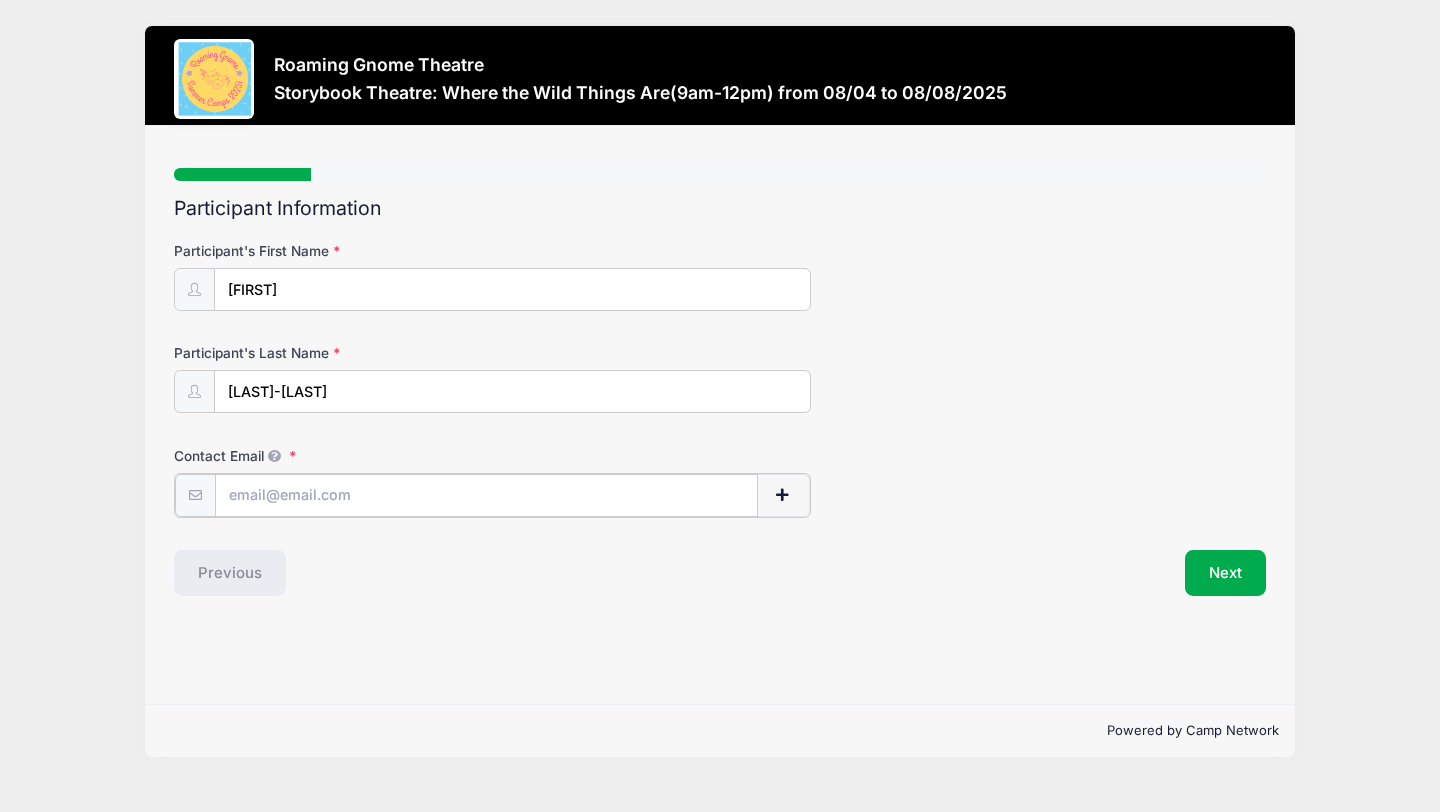 type on "[FIRST]@[DOMAIN]" 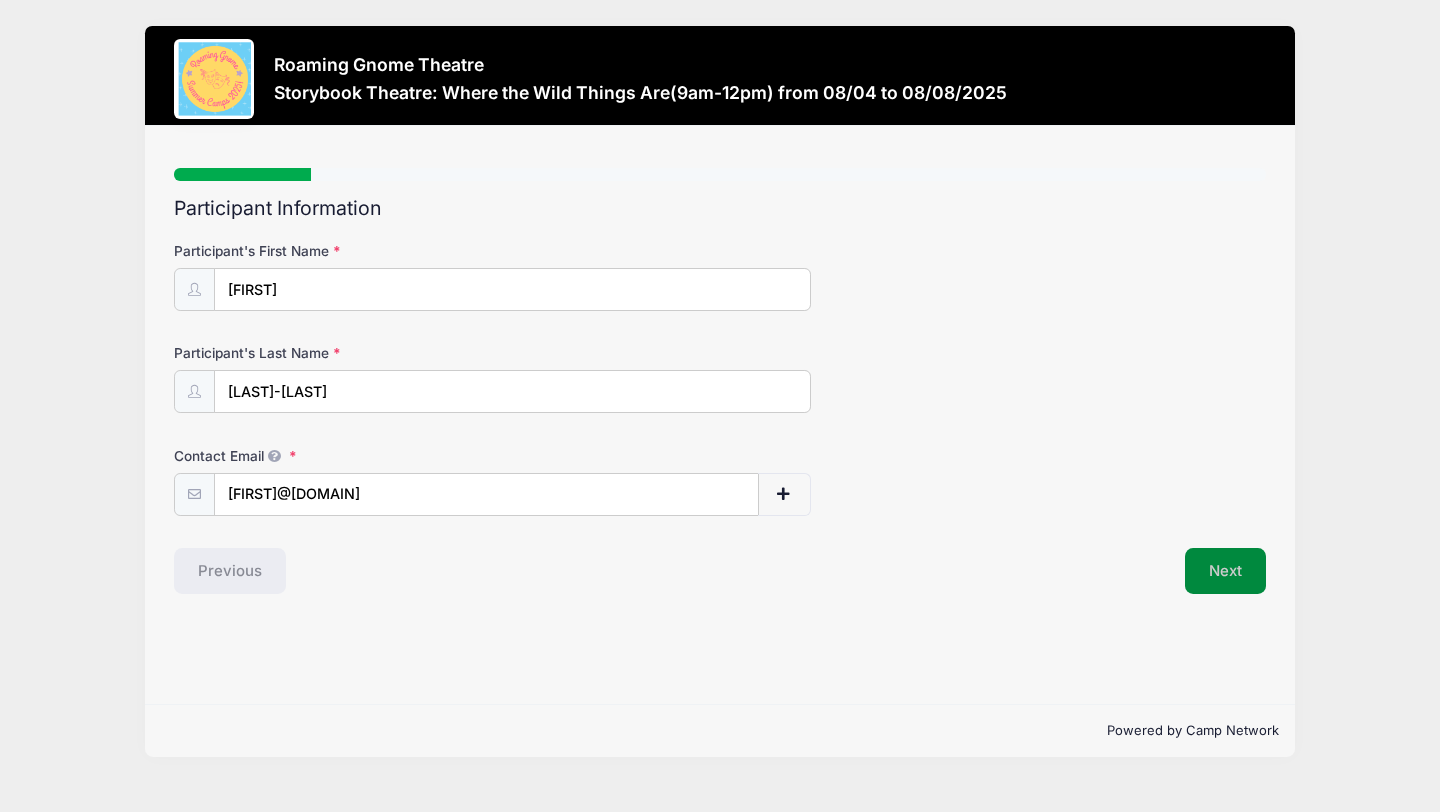 click on "Next" at bounding box center (1225, 571) 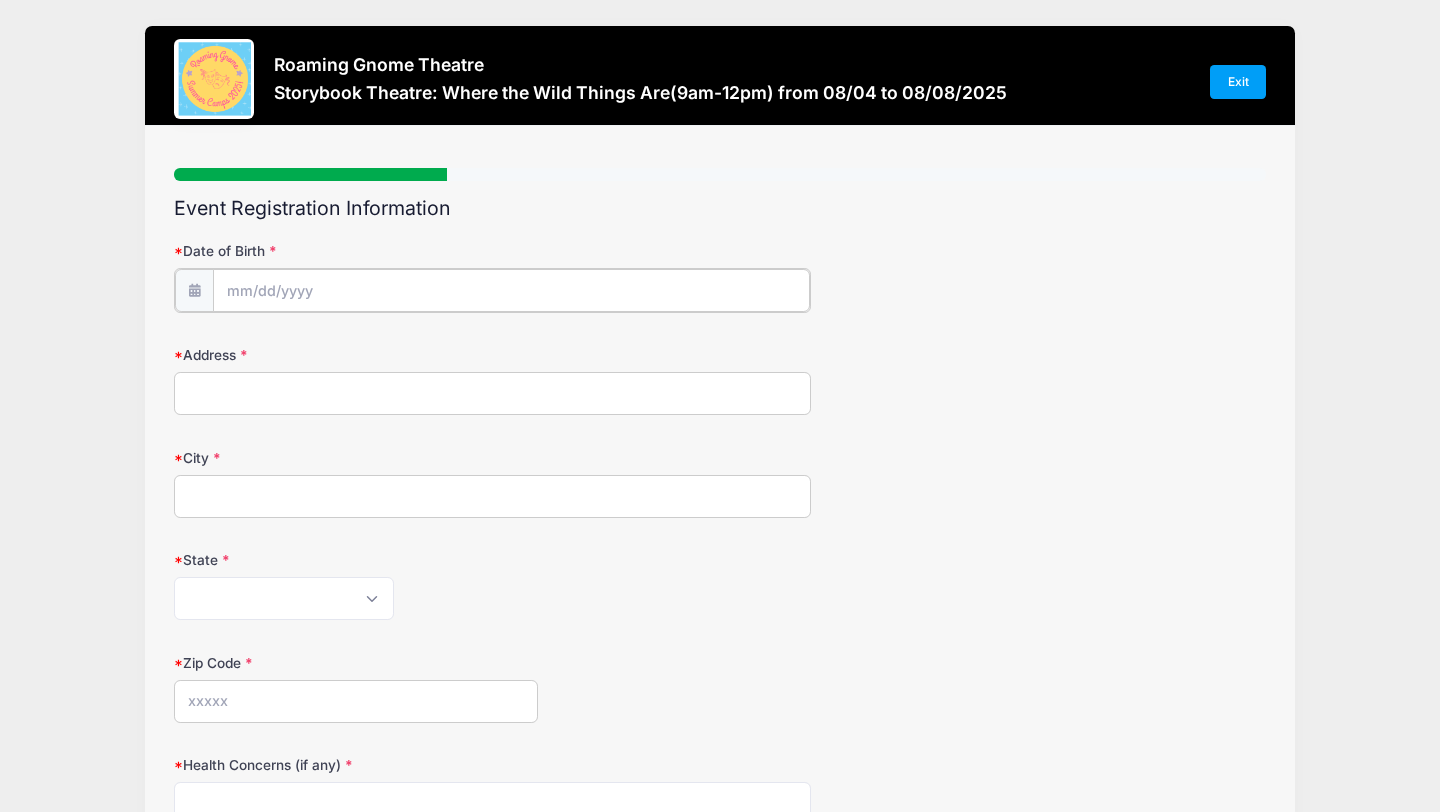 click on "Date of Birth" at bounding box center [511, 290] 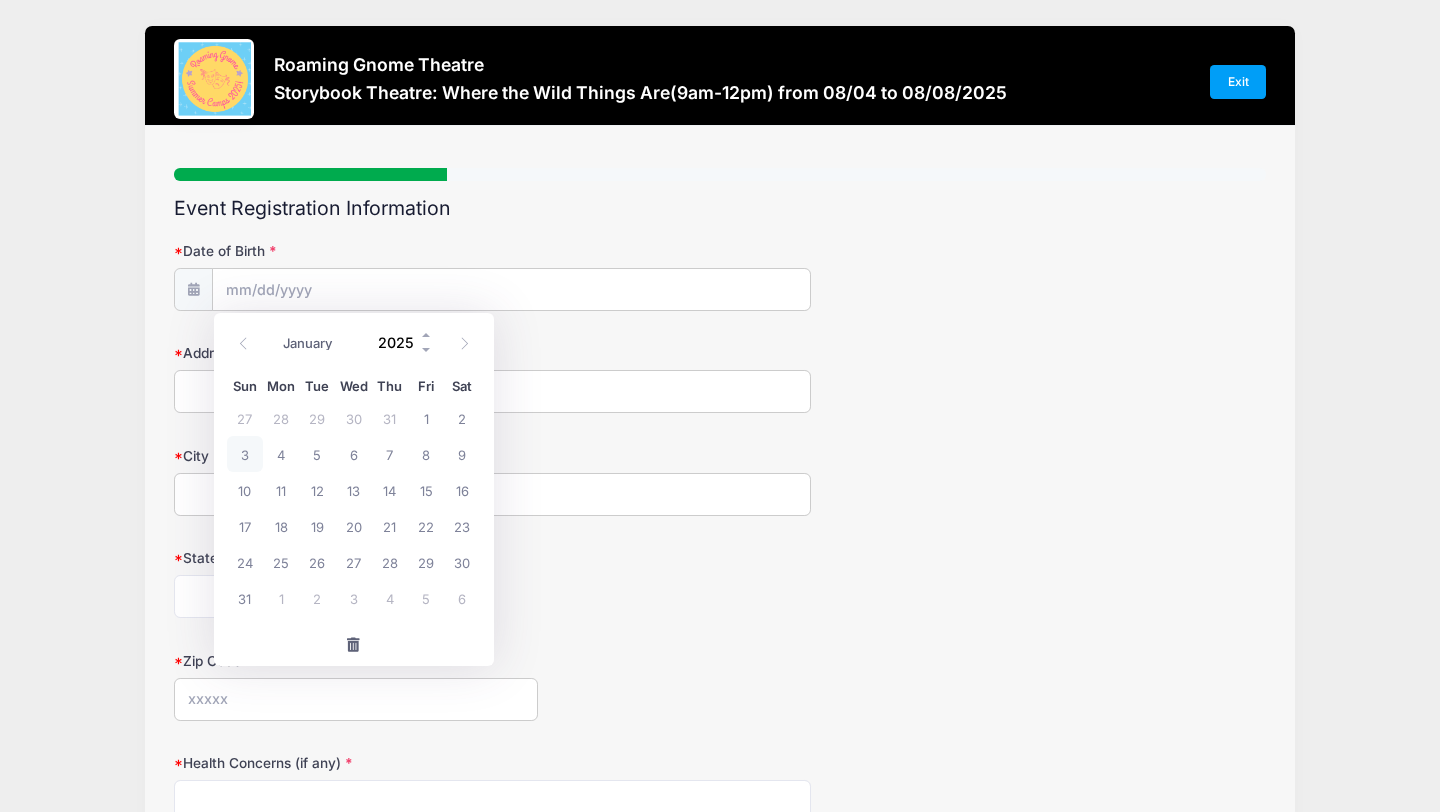 click on "2025" at bounding box center [401, 342] 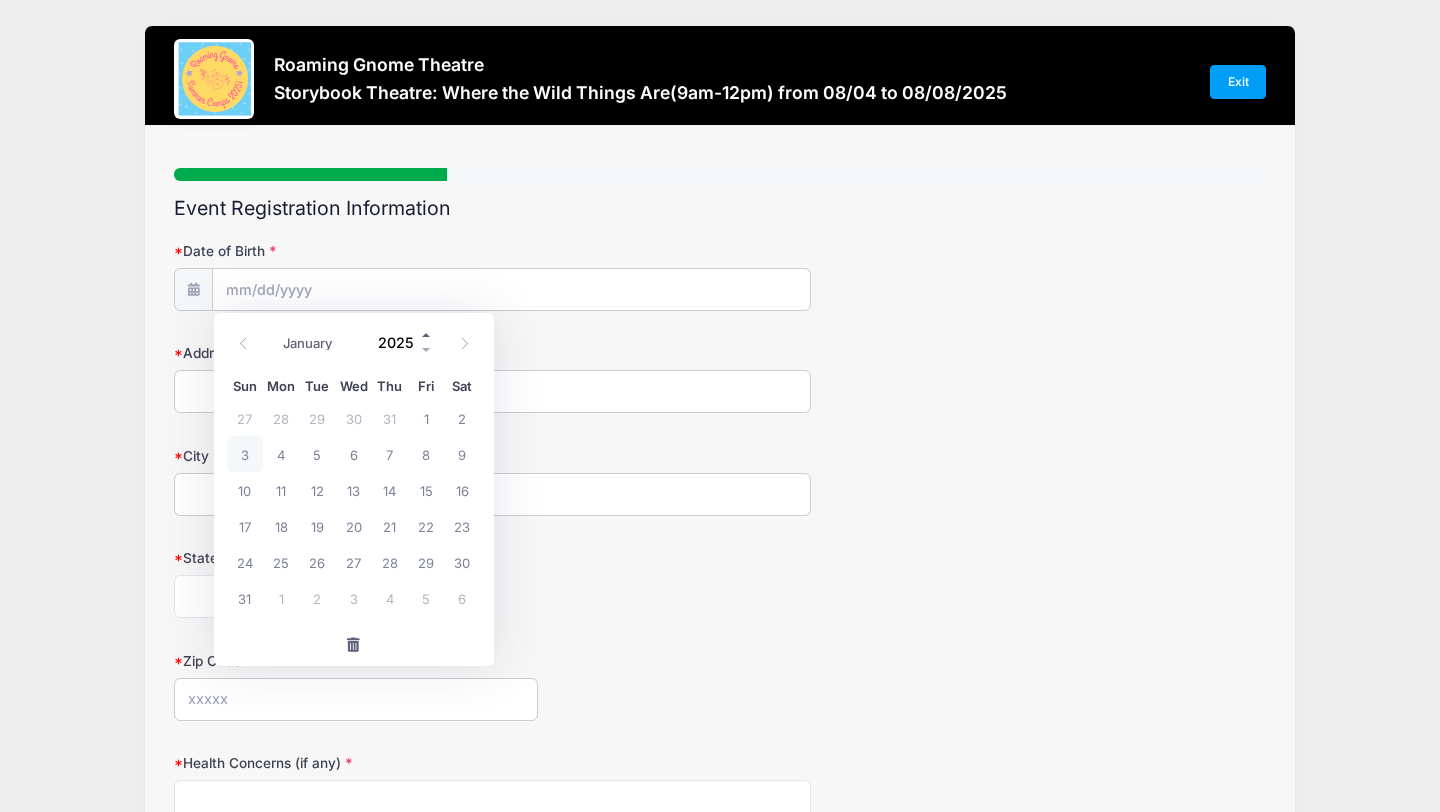 click at bounding box center (427, 334) 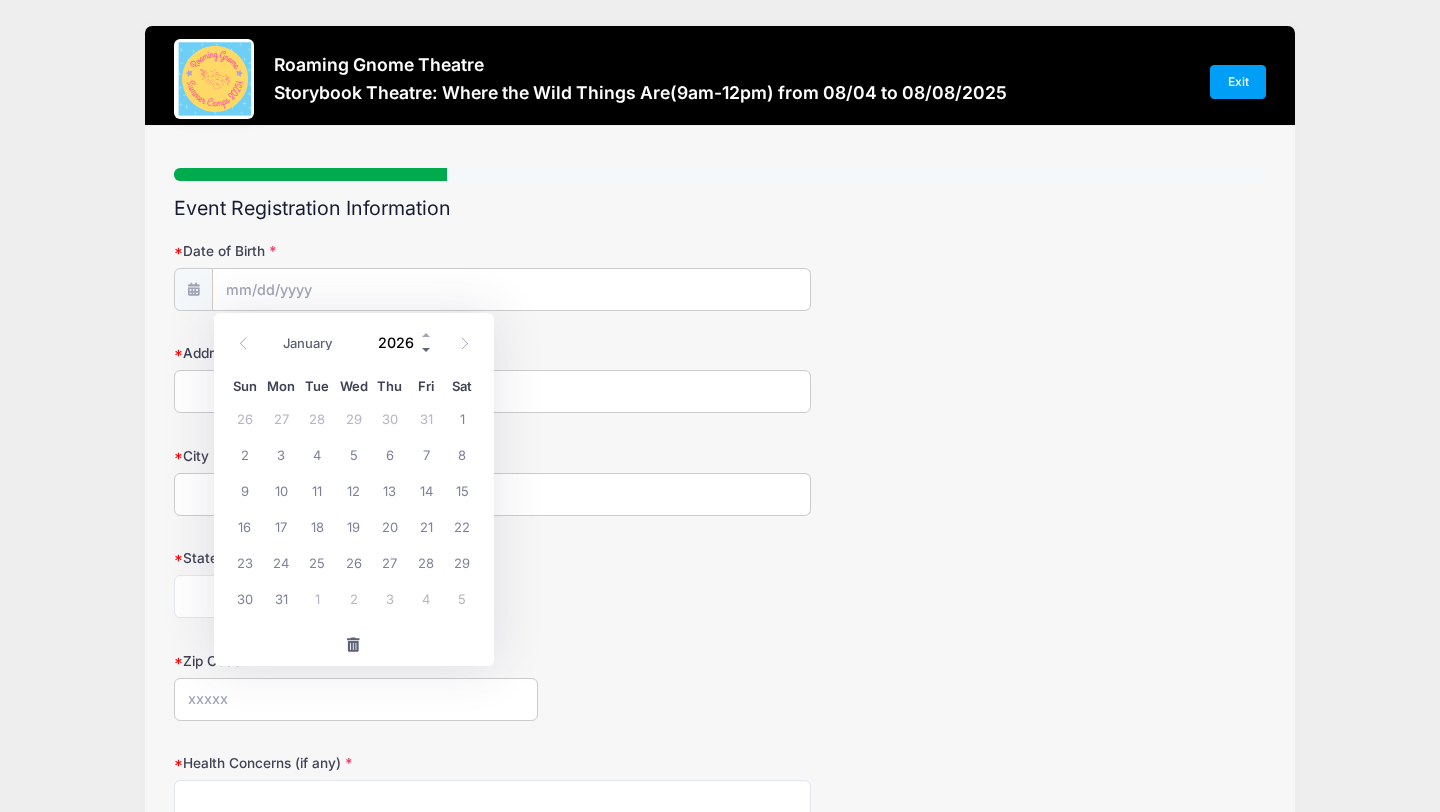 click at bounding box center [427, 349] 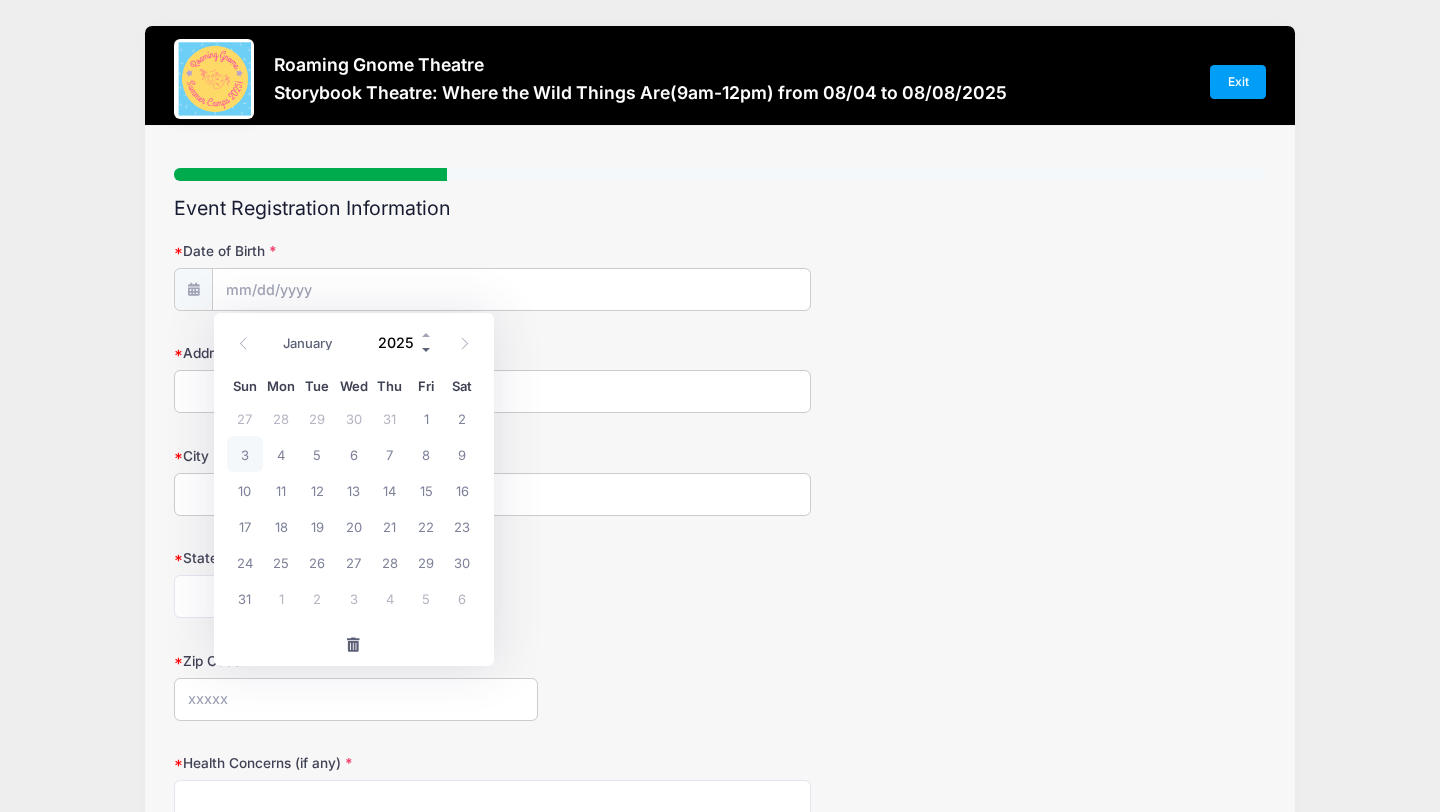 click at bounding box center [427, 349] 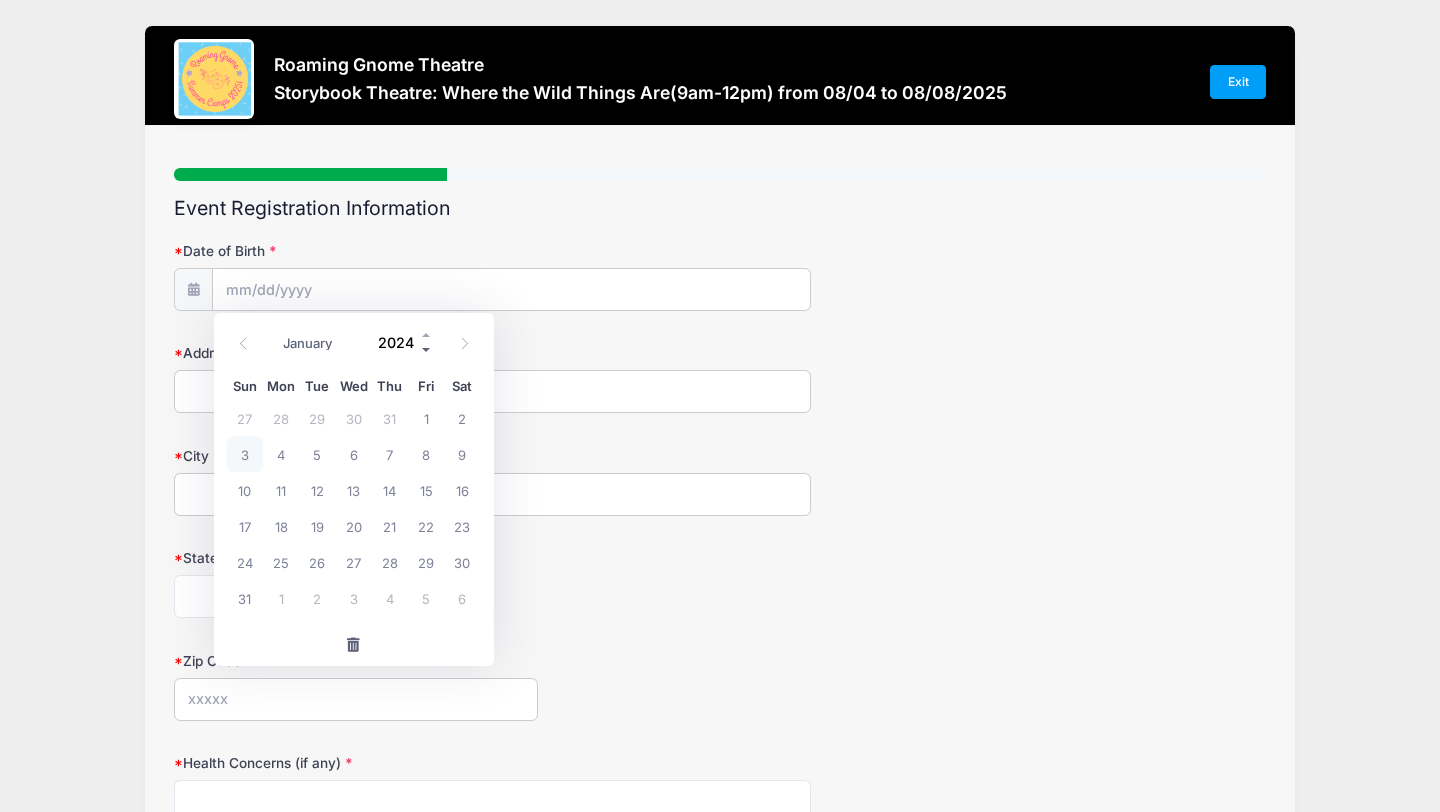 click at bounding box center (427, 349) 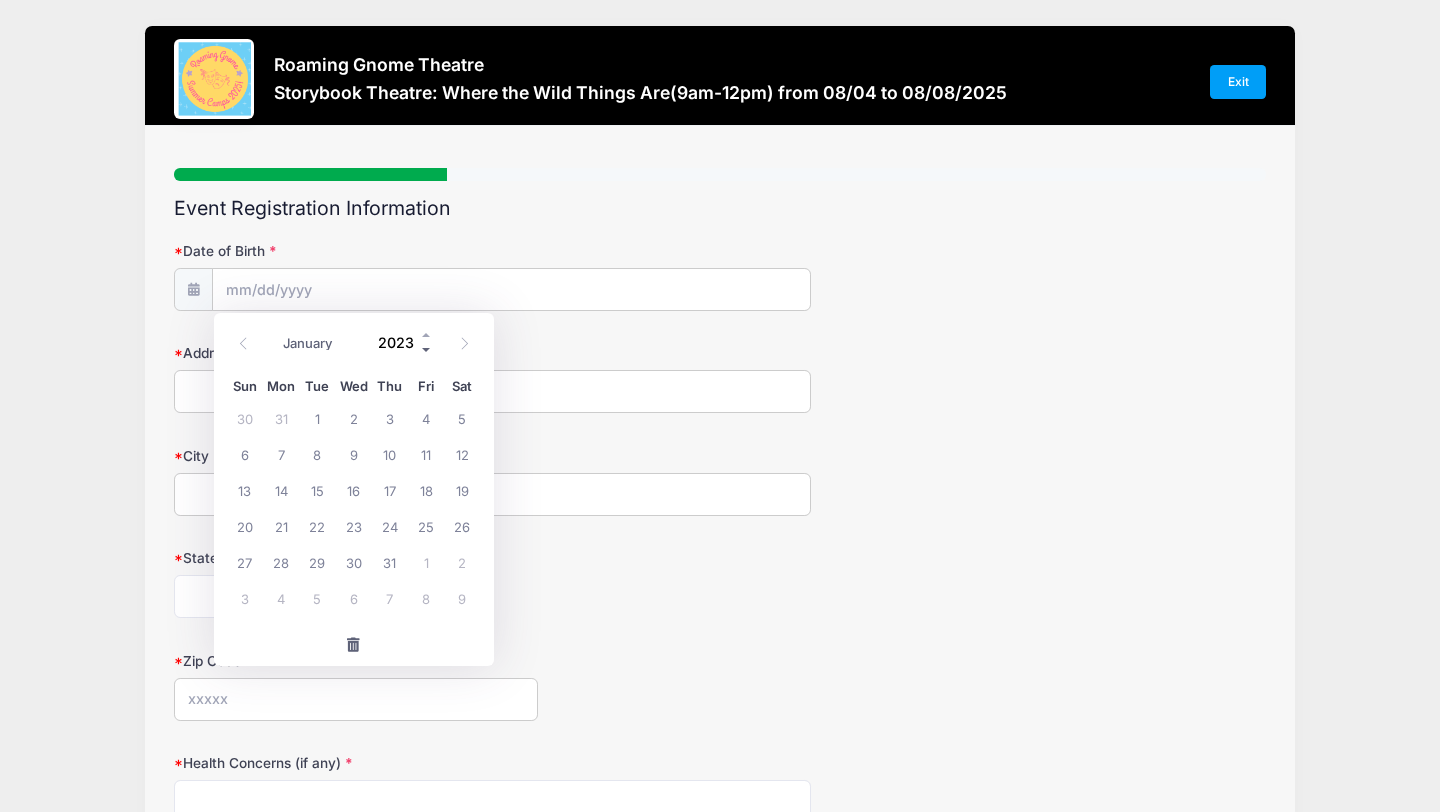 click at bounding box center [427, 349] 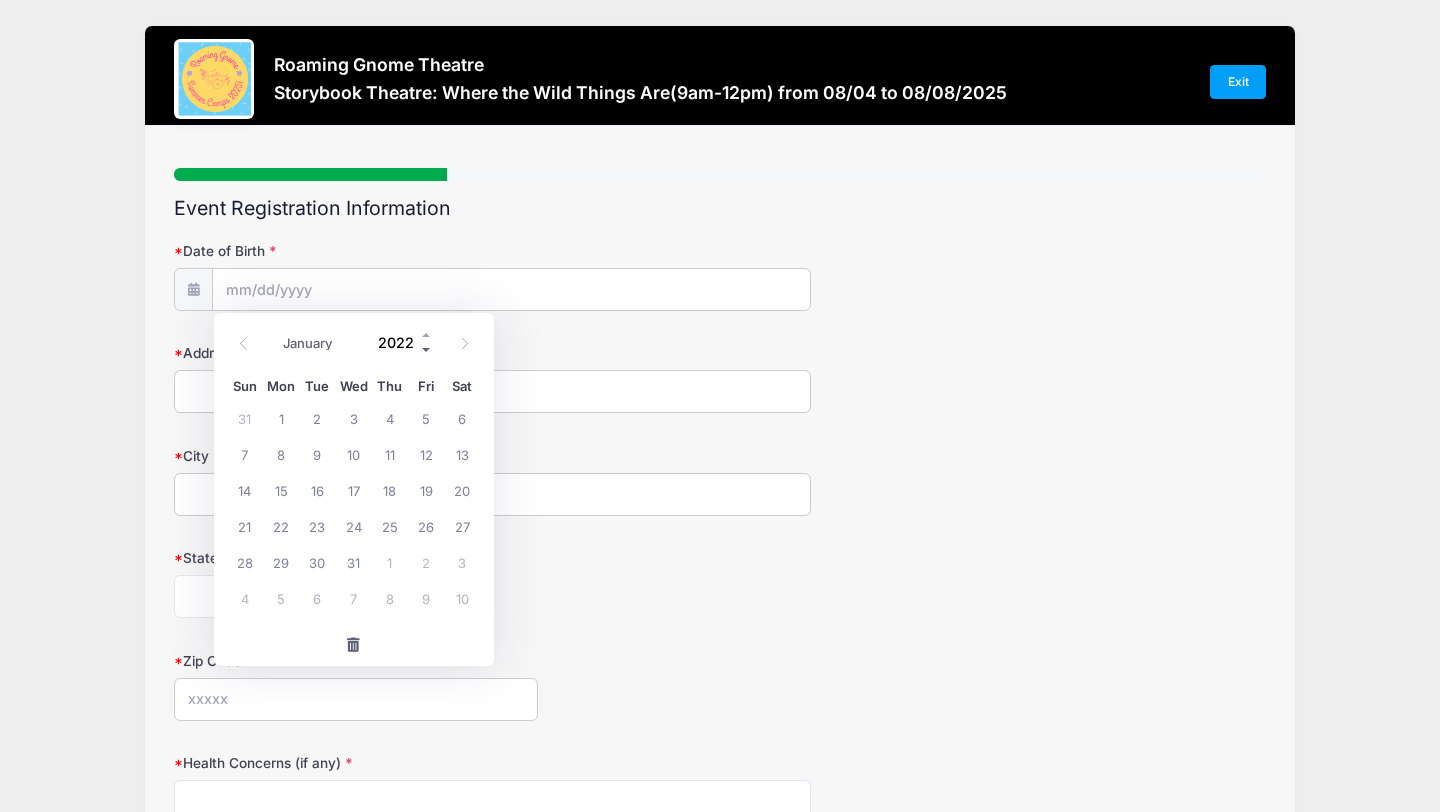 click at bounding box center (427, 349) 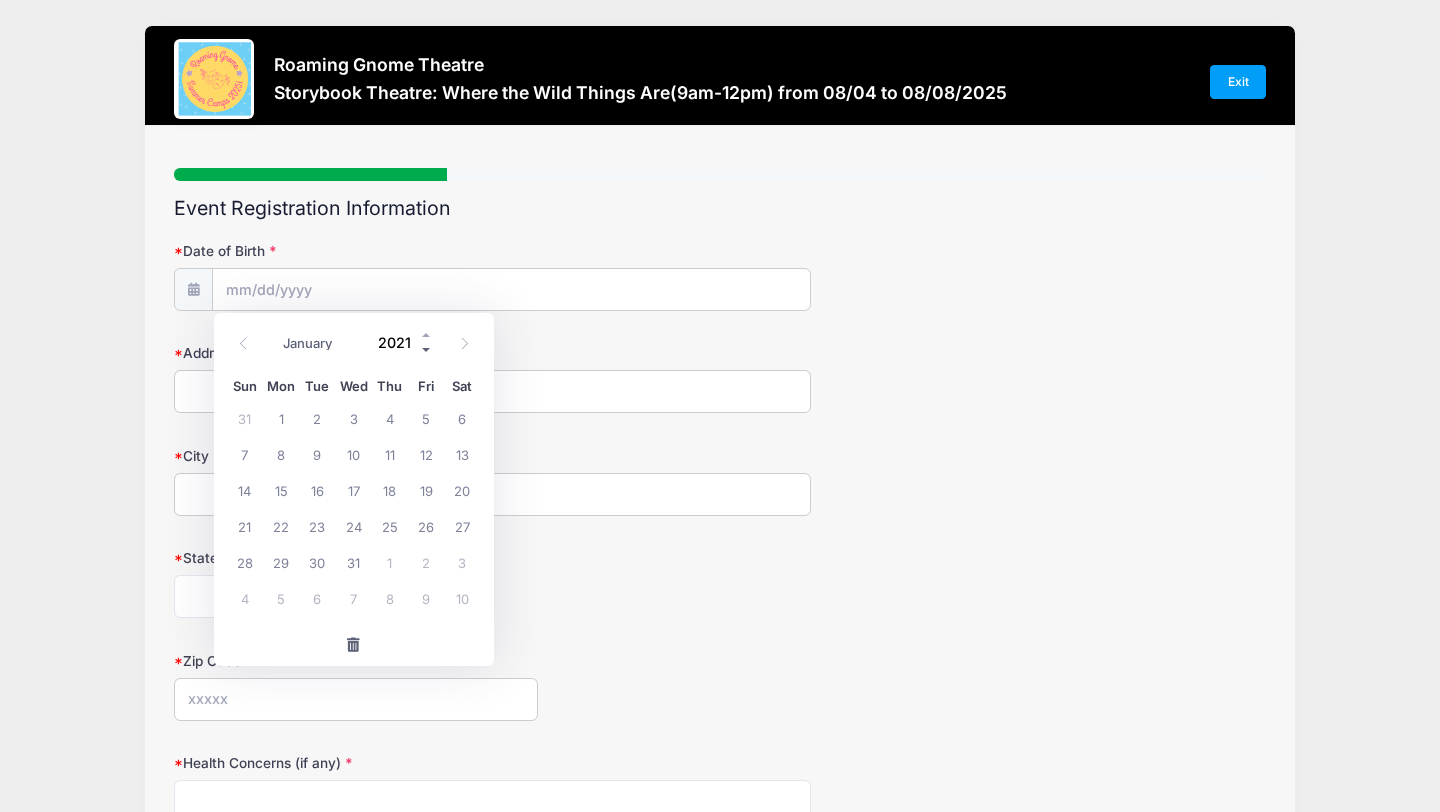 click at bounding box center [427, 349] 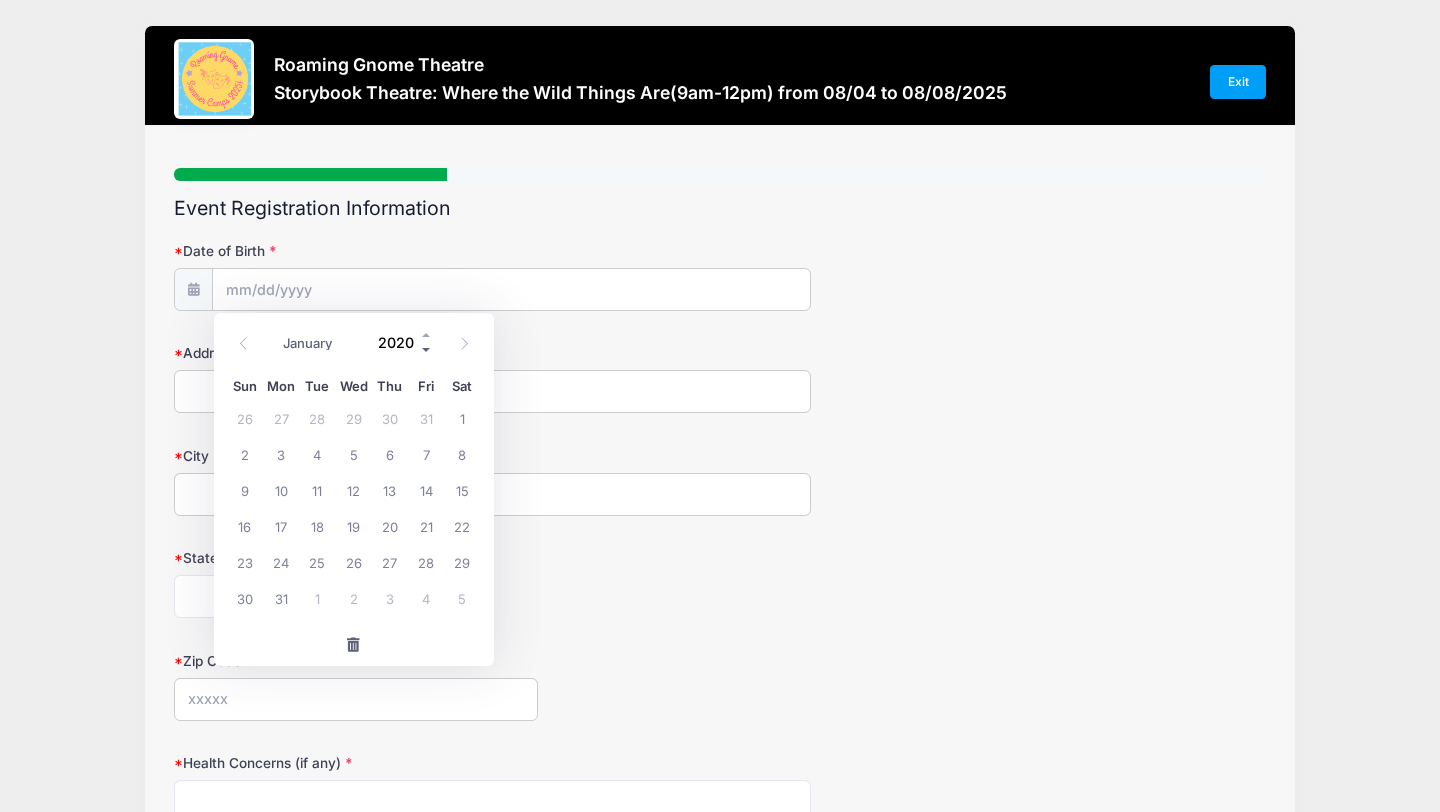 click at bounding box center [427, 349] 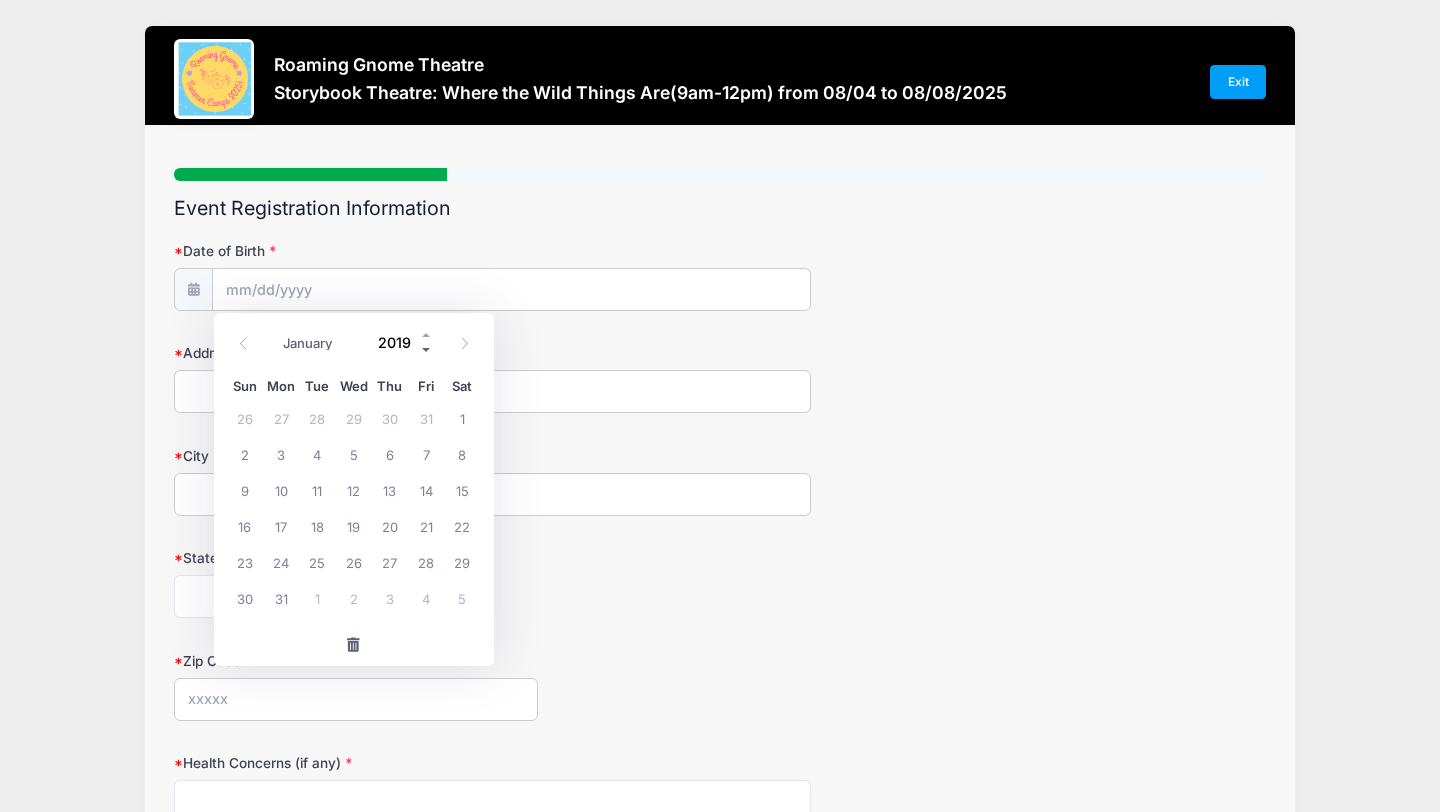click at bounding box center [427, 349] 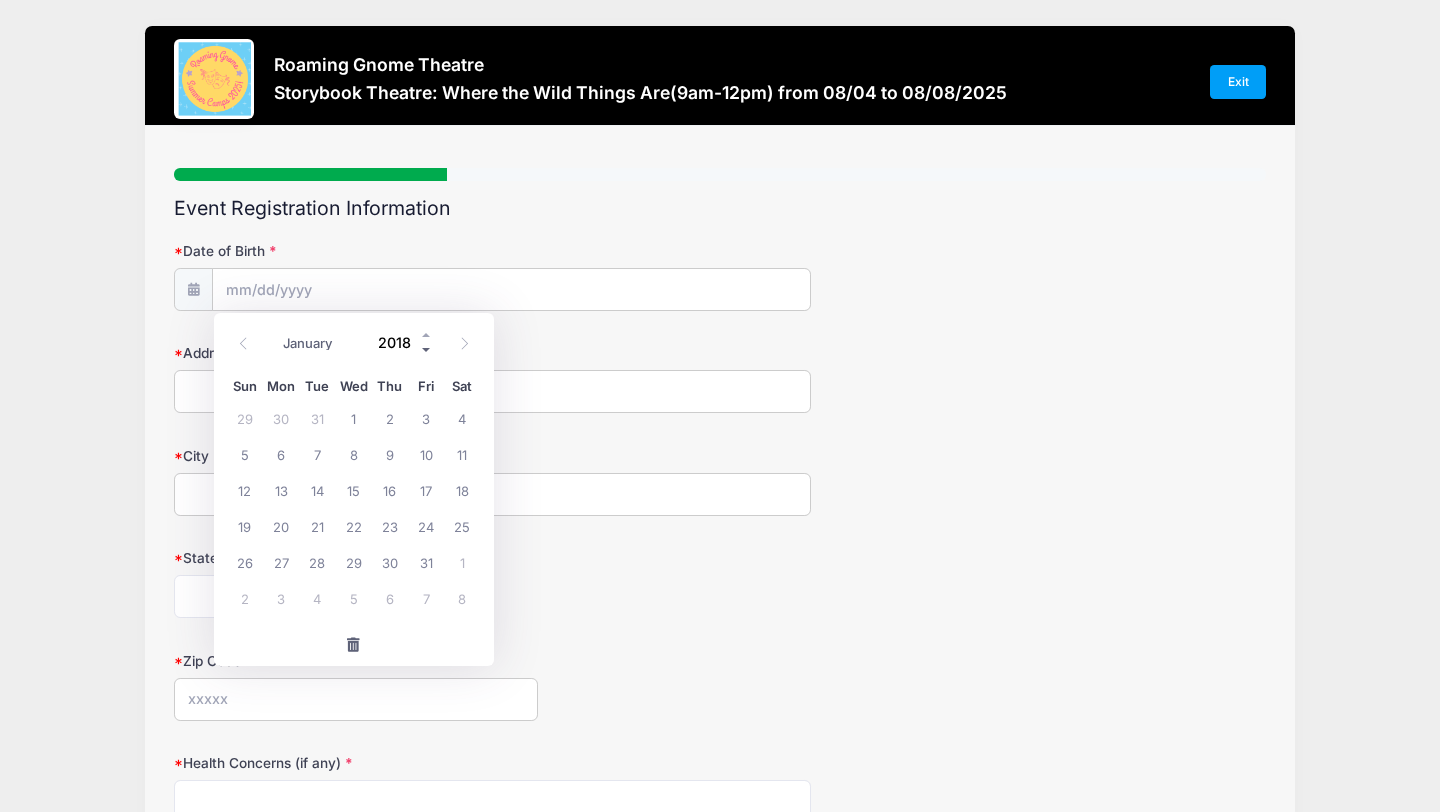 click at bounding box center [427, 349] 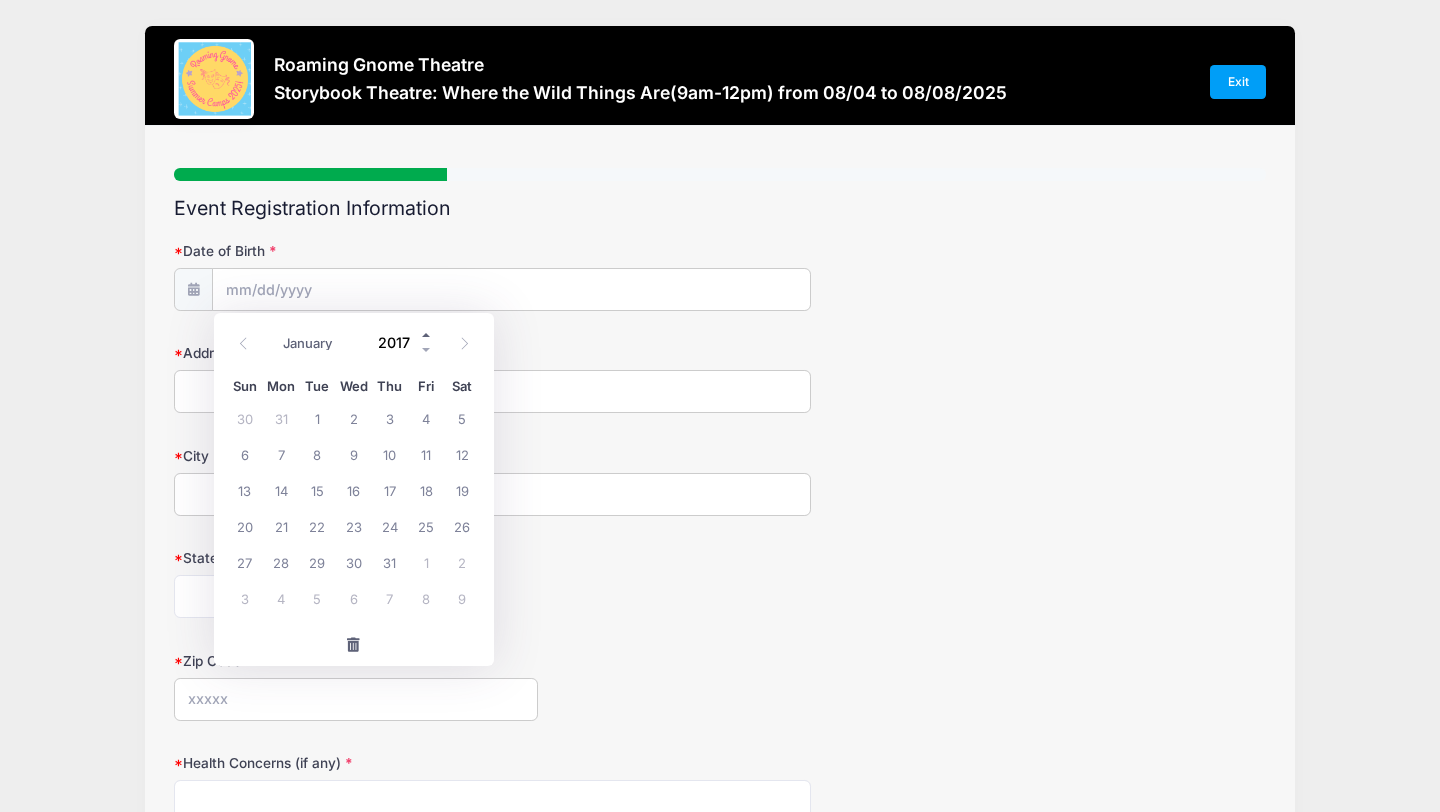 click at bounding box center [427, 334] 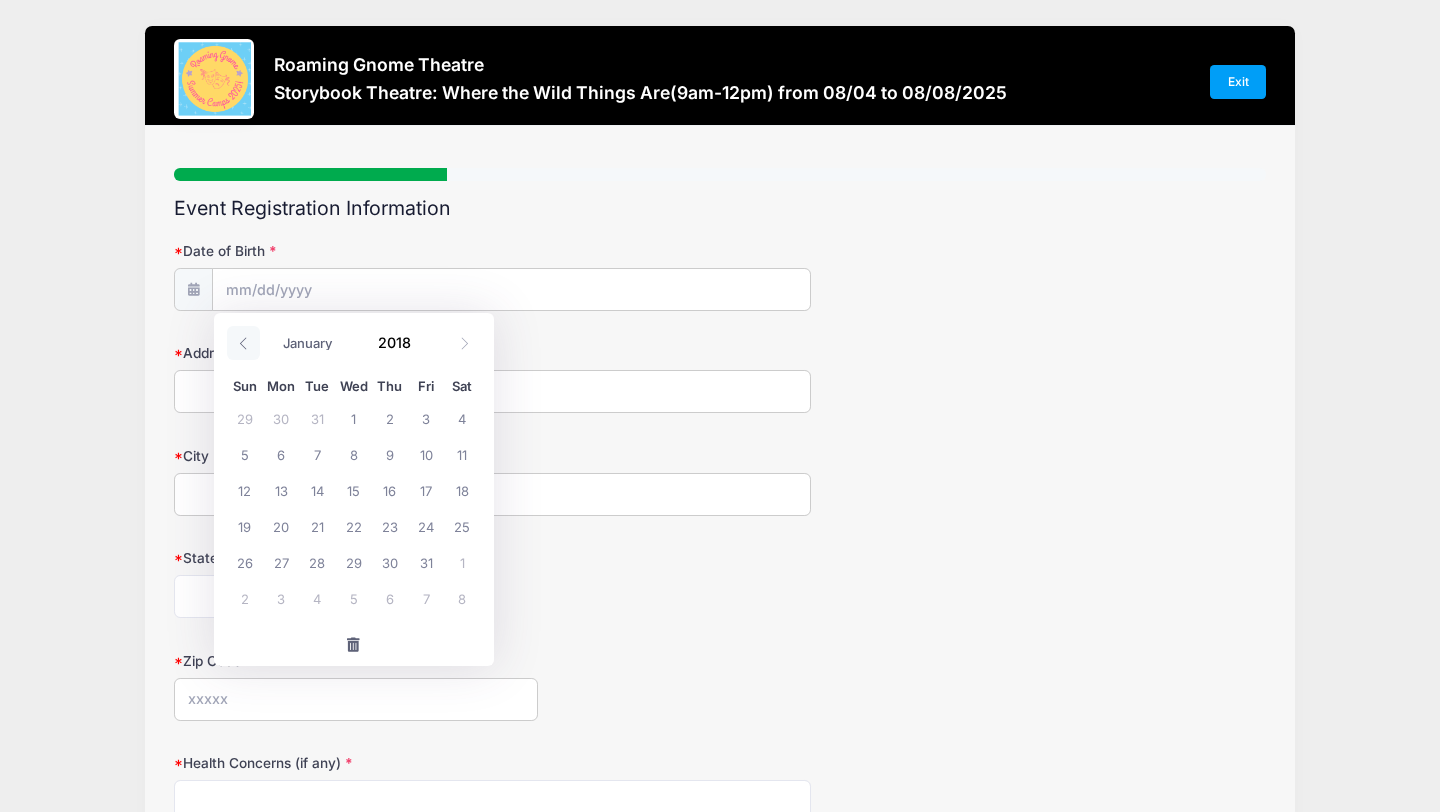 click 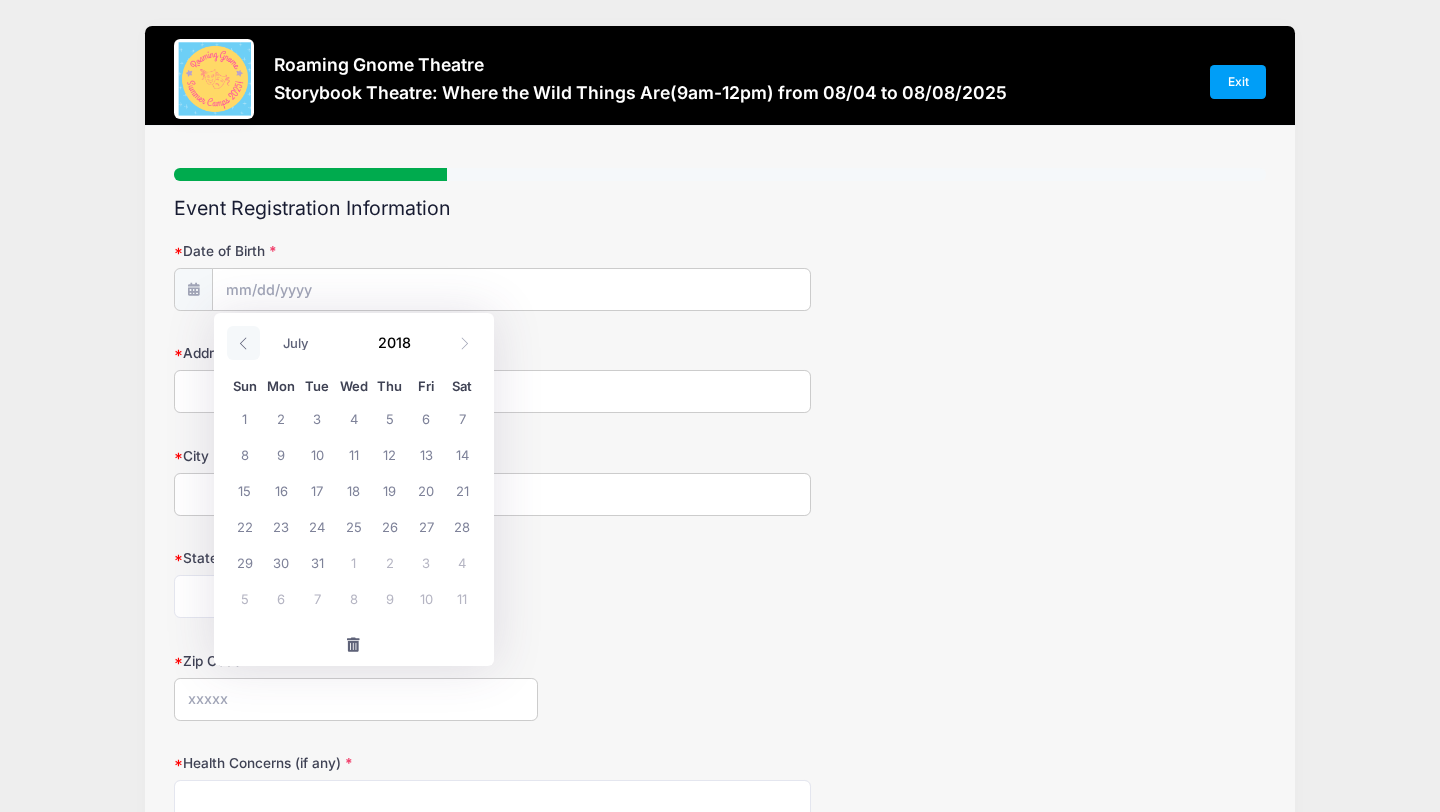 click 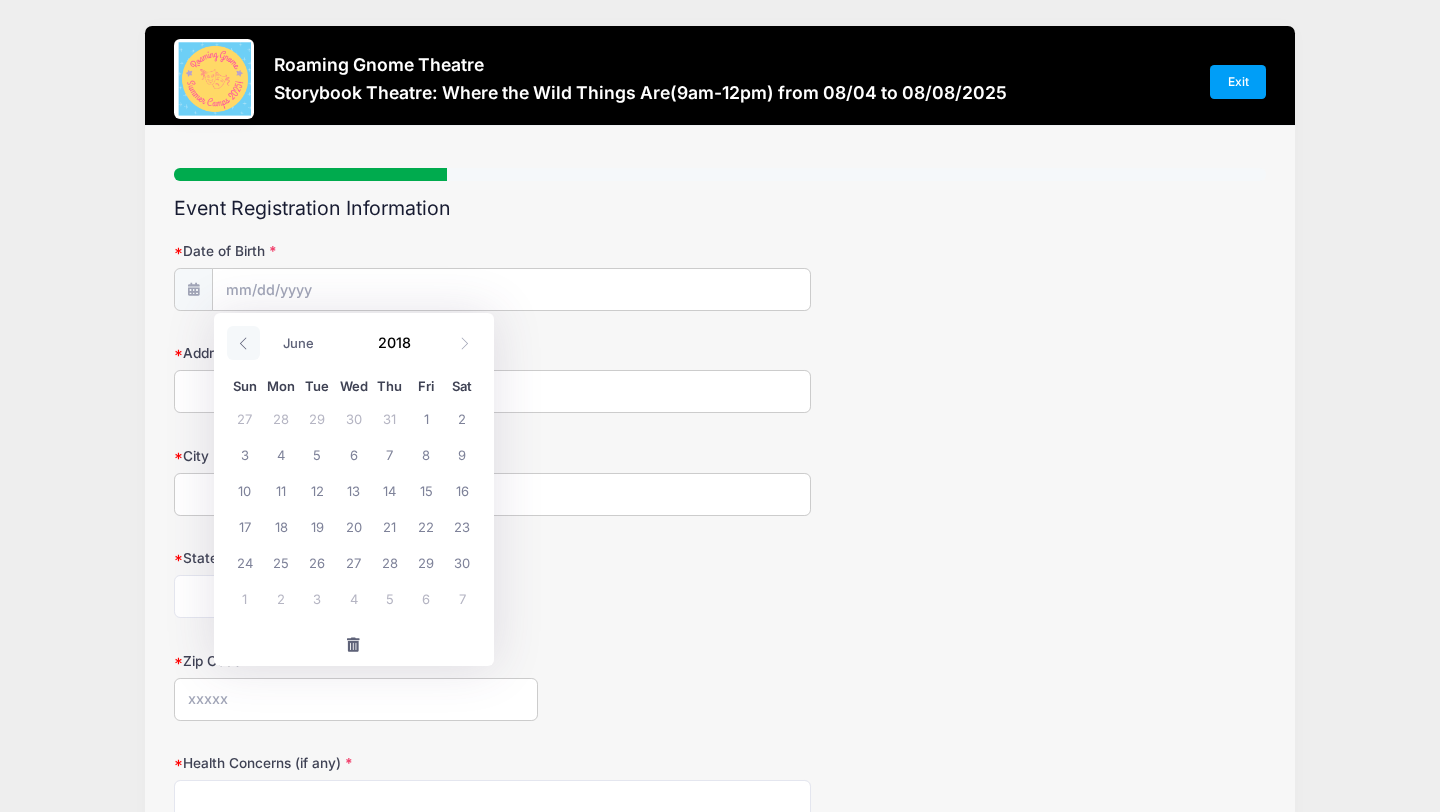 click 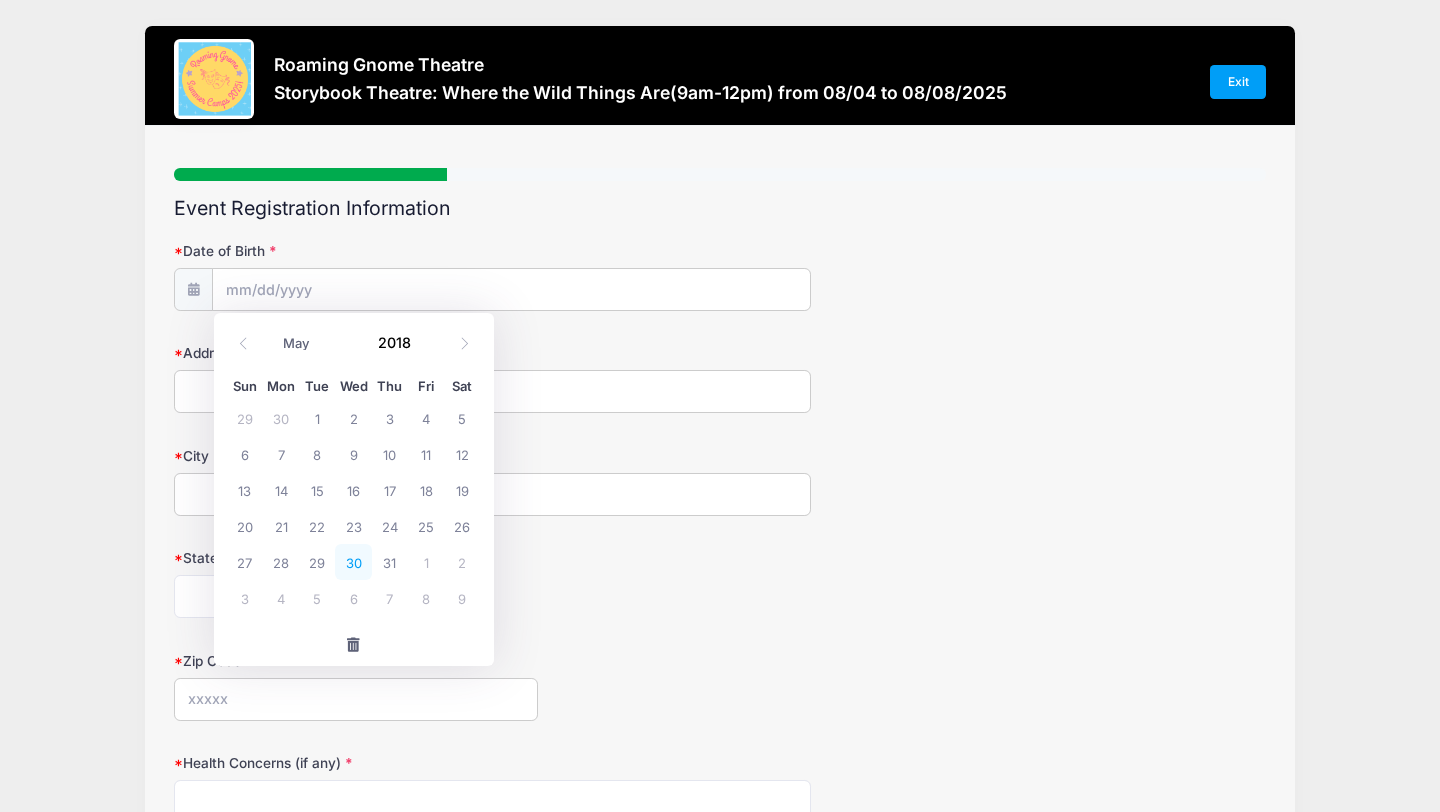 click on "30" at bounding box center (353, 562) 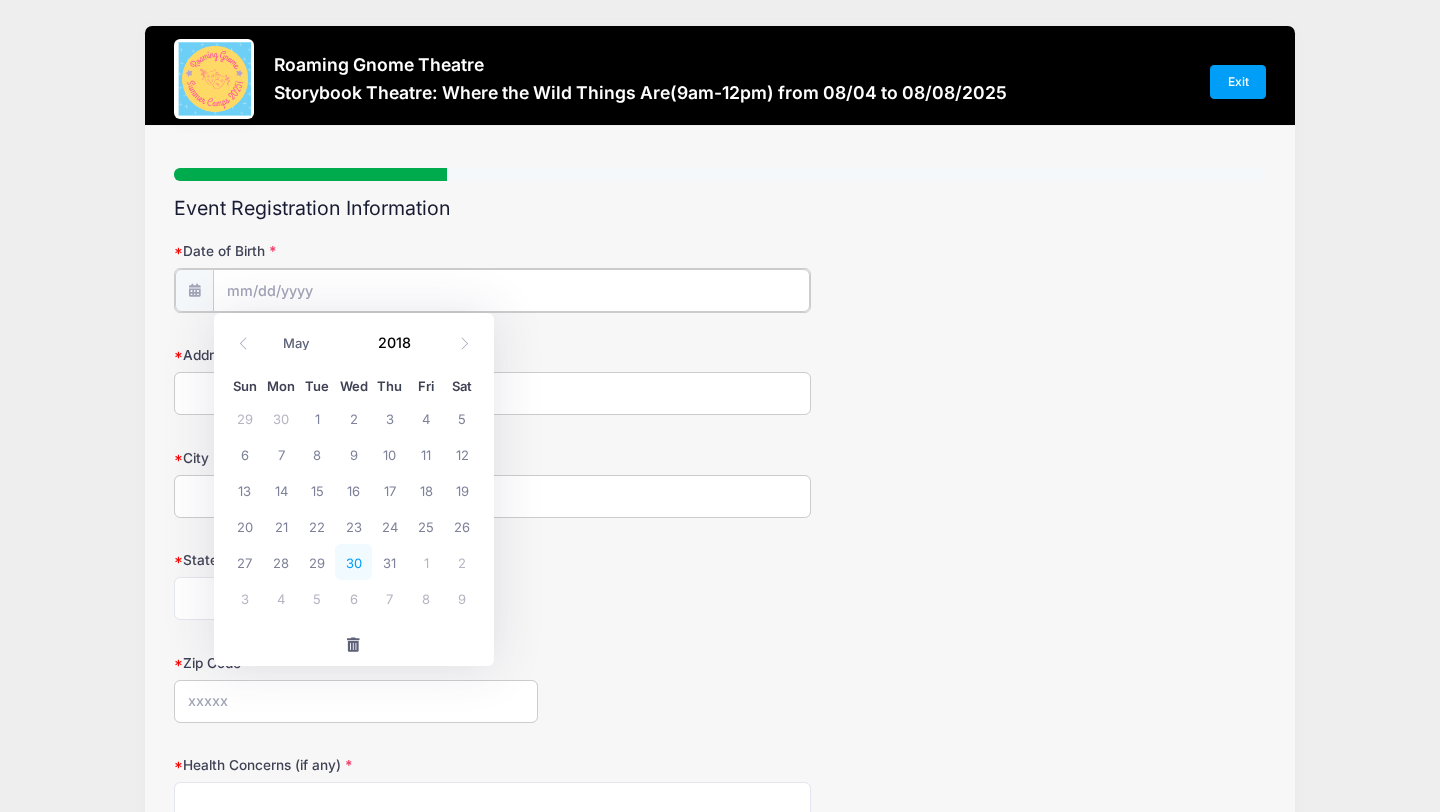 type on "[DATE]" 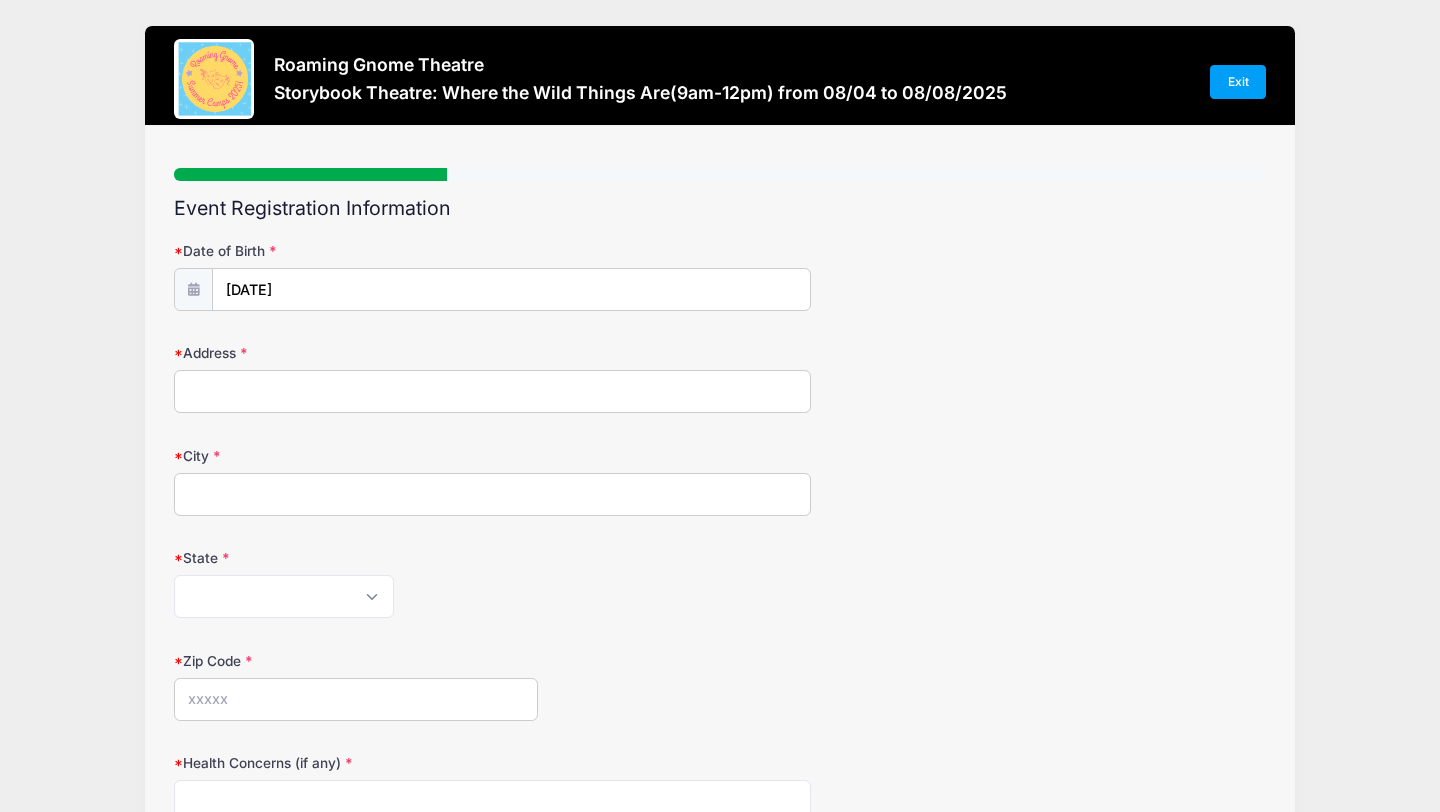click on "Address" at bounding box center (492, 391) 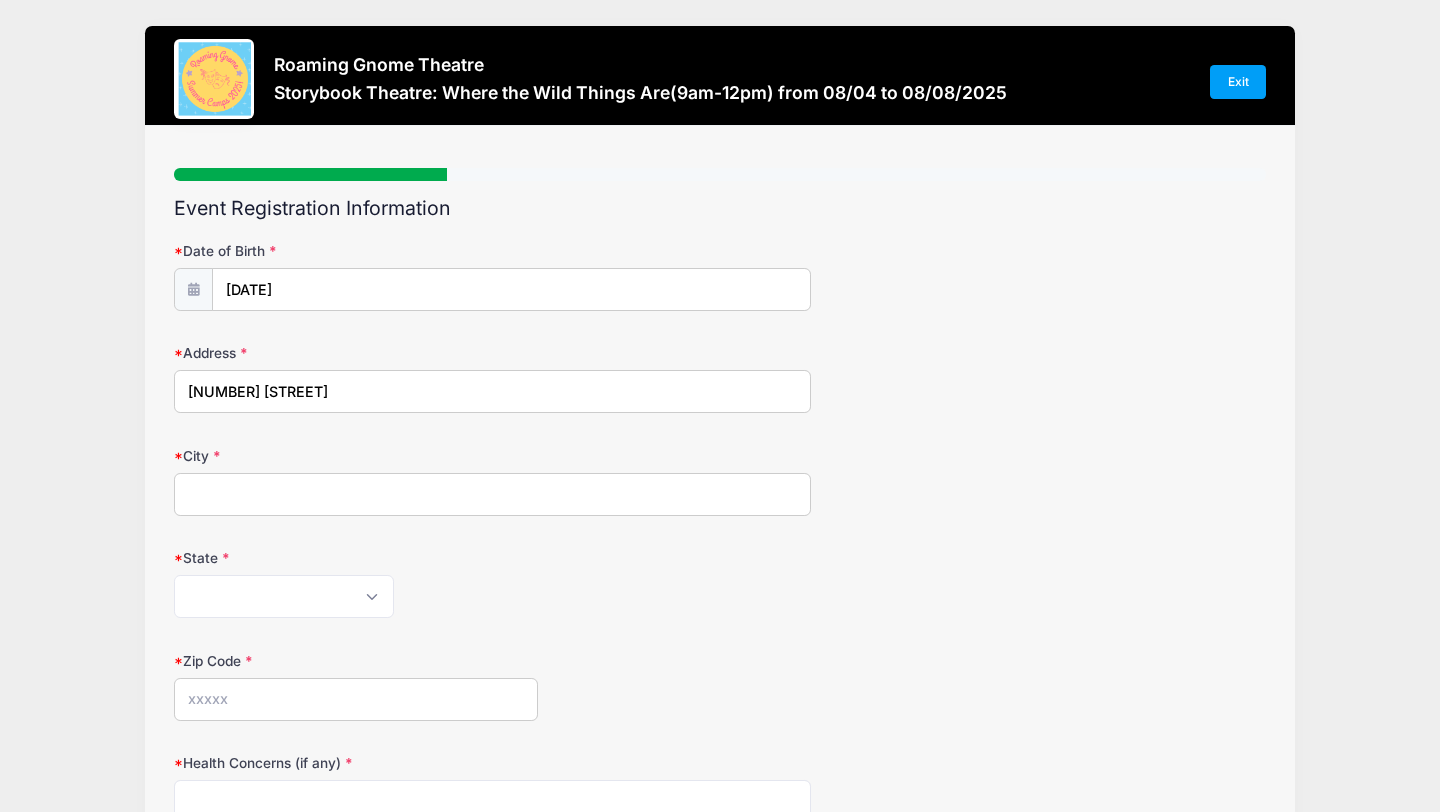 type on "[FIRST]" 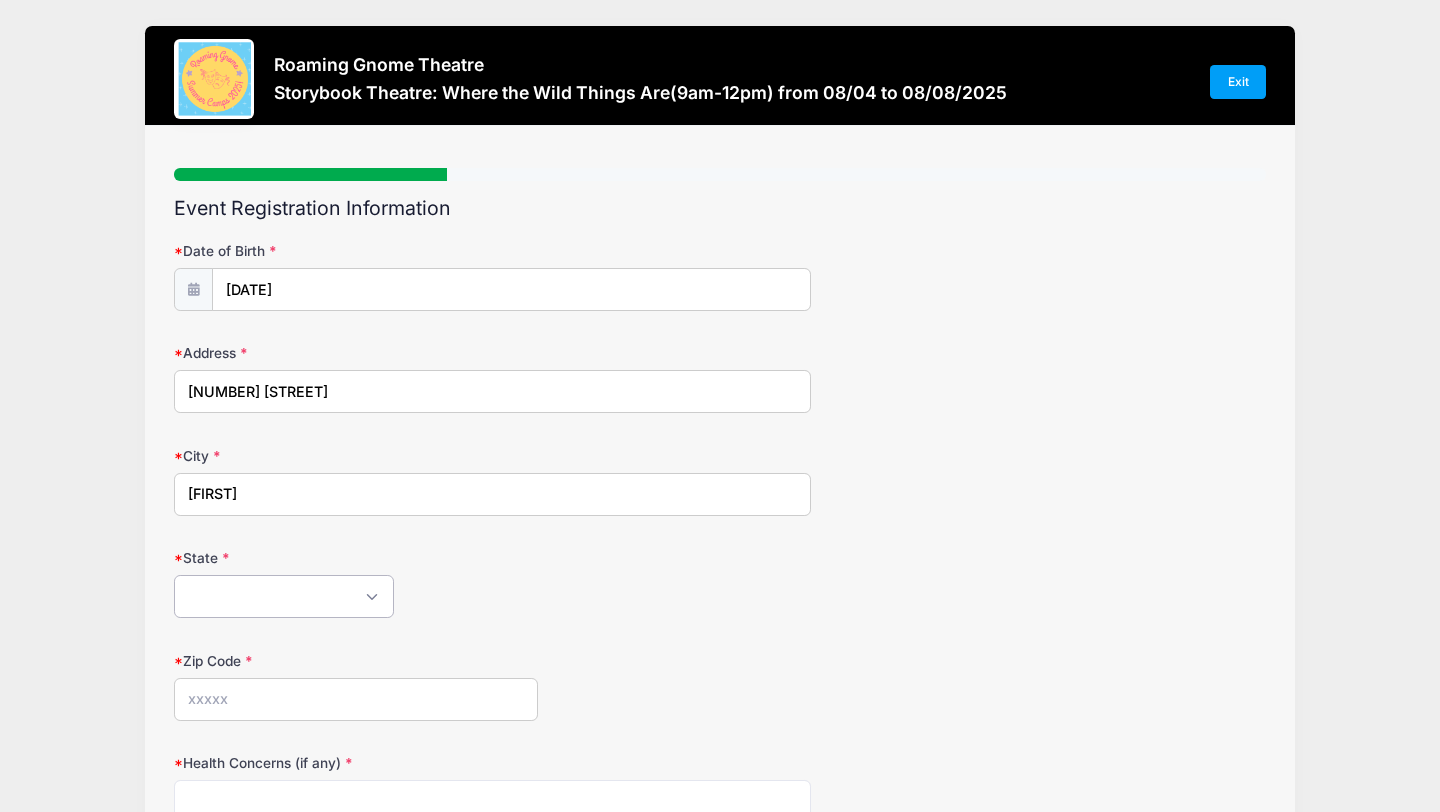 select on "CO" 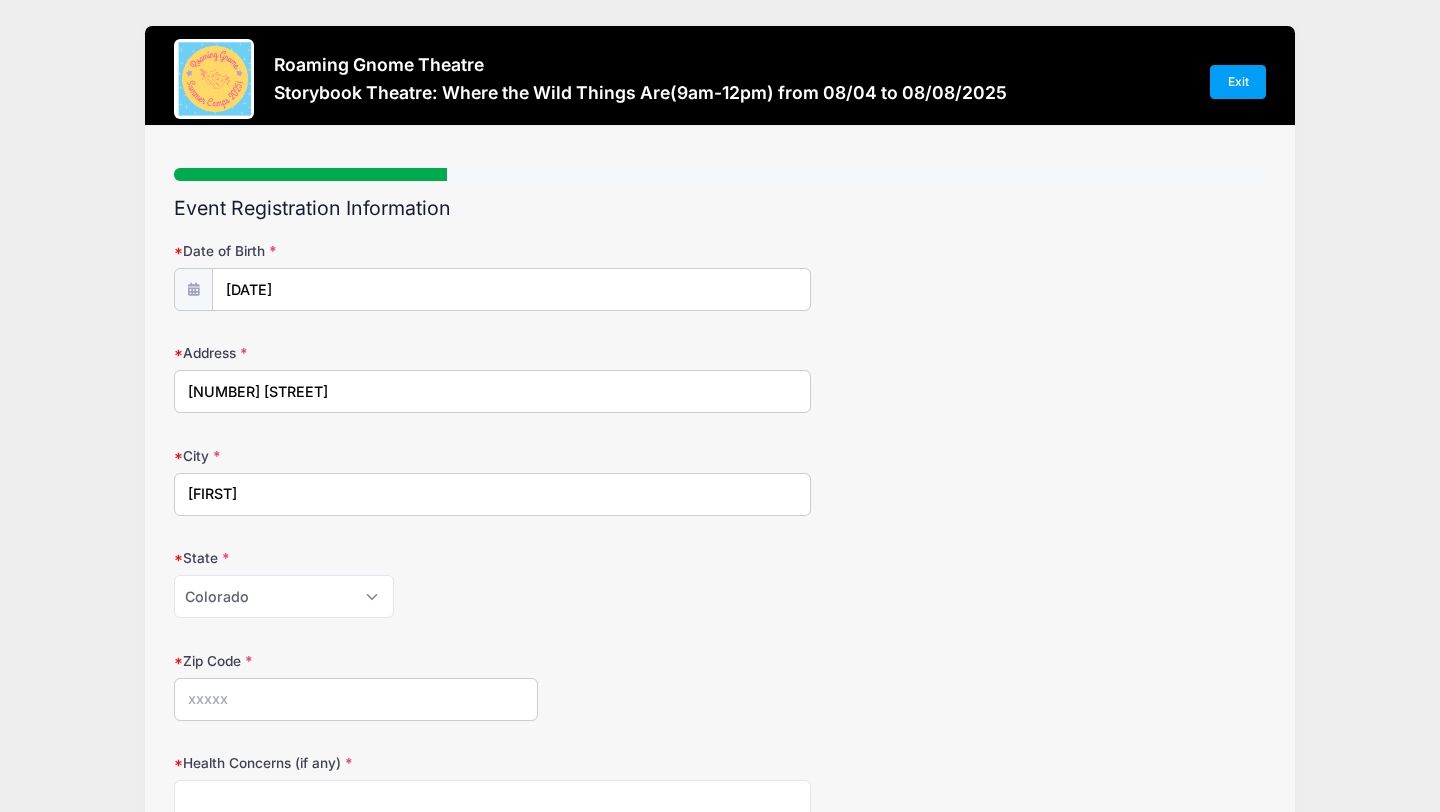 type on "[POSTAL_CODE]" 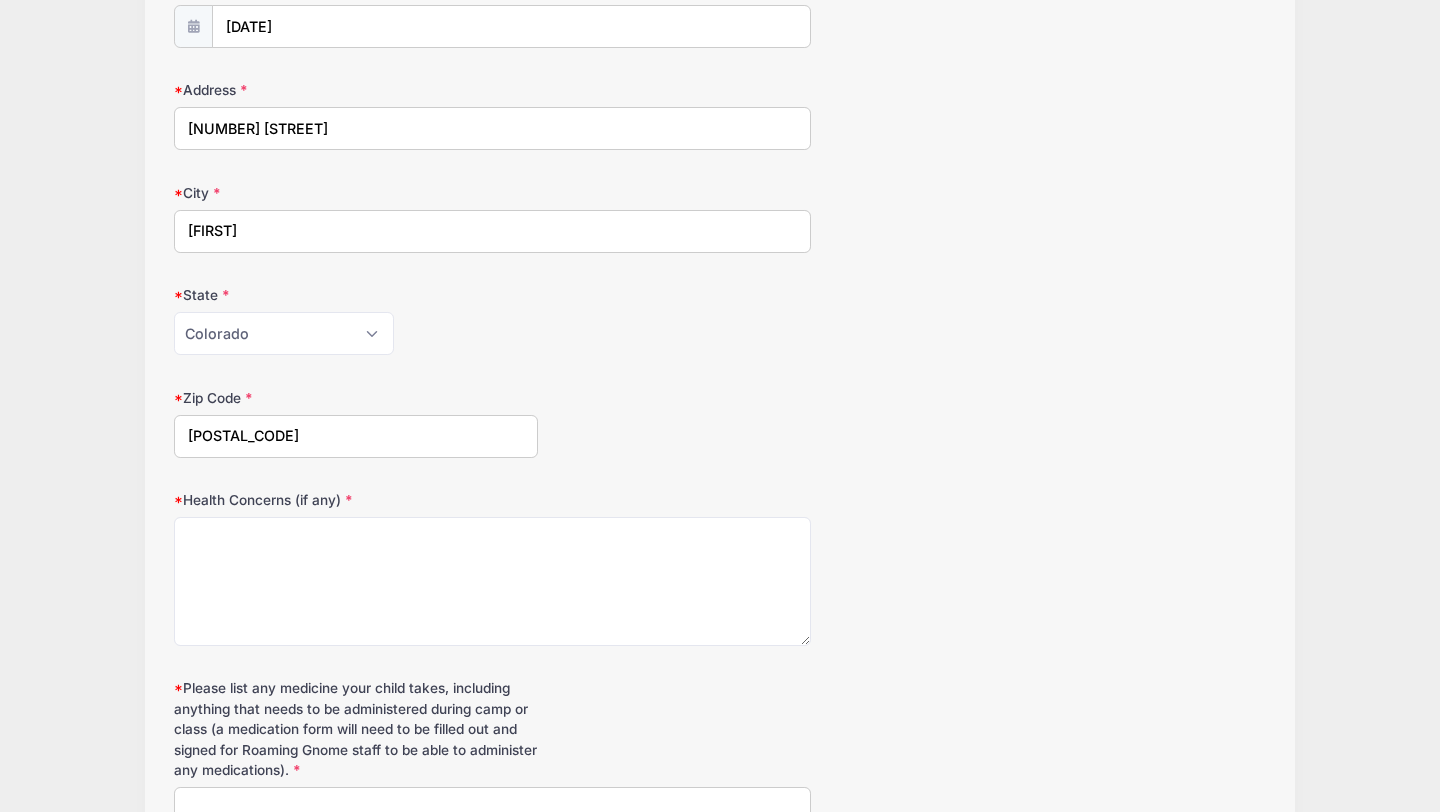 scroll, scrollTop: 294, scrollLeft: 0, axis: vertical 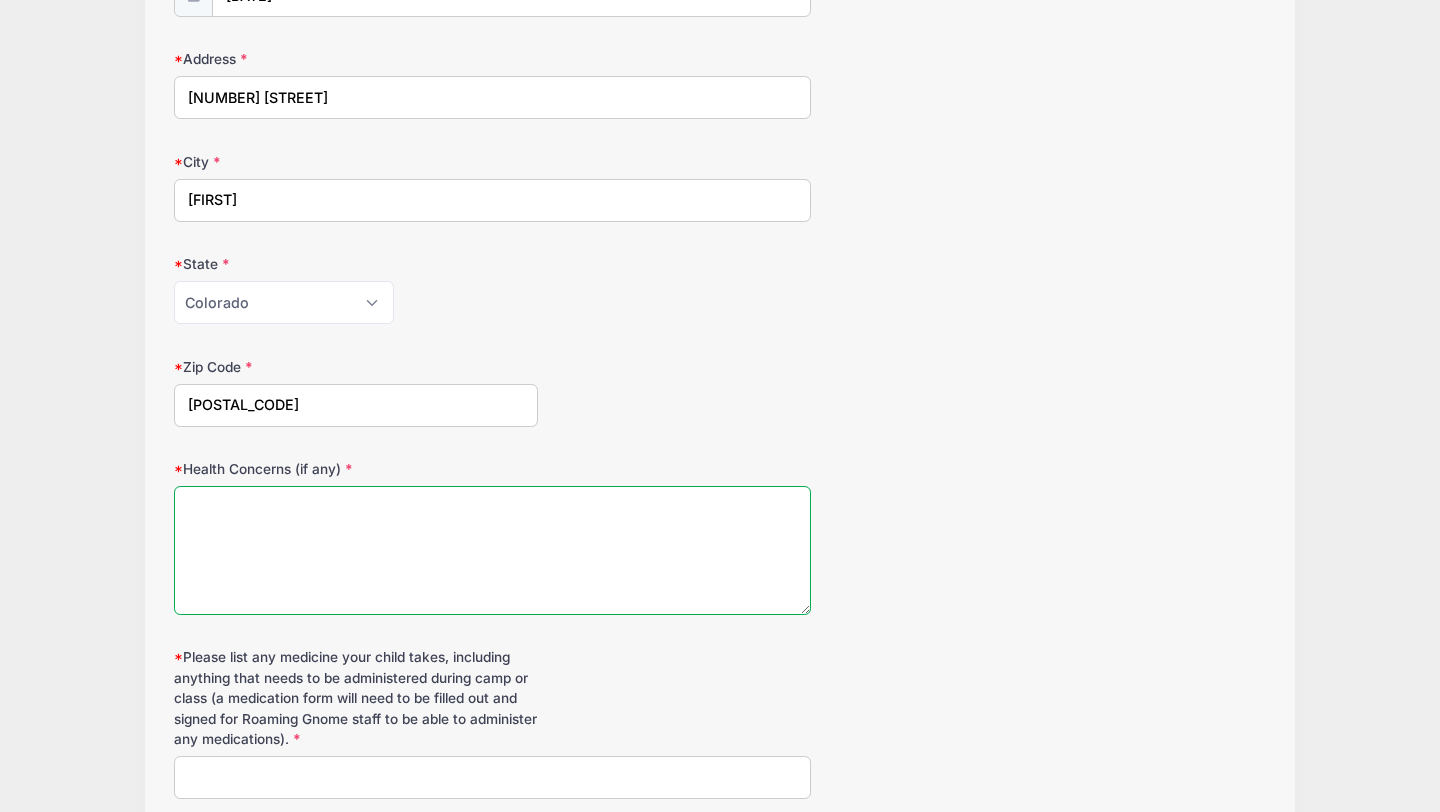 click on "Health Concerns (if any)" at bounding box center (492, 550) 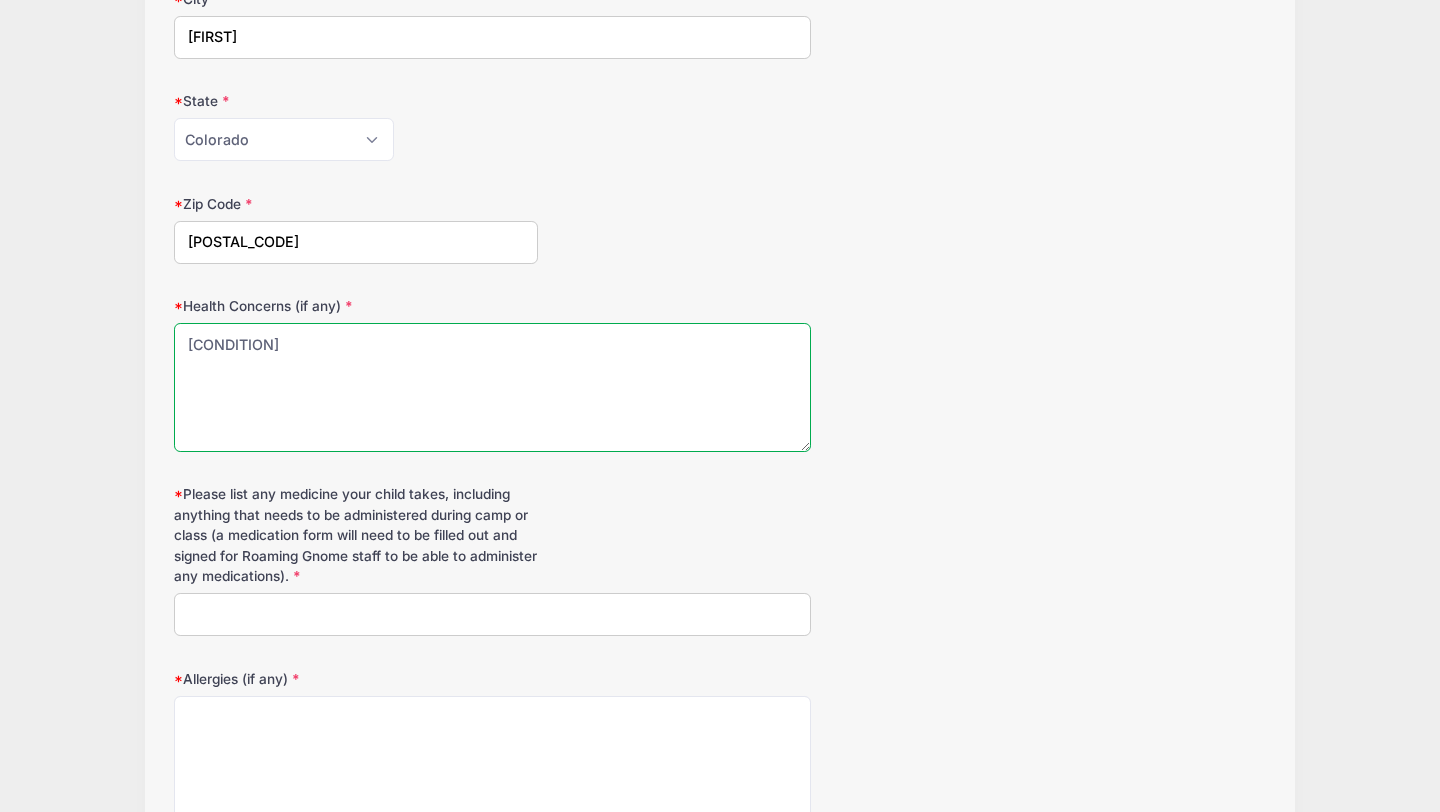 scroll, scrollTop: 467, scrollLeft: 0, axis: vertical 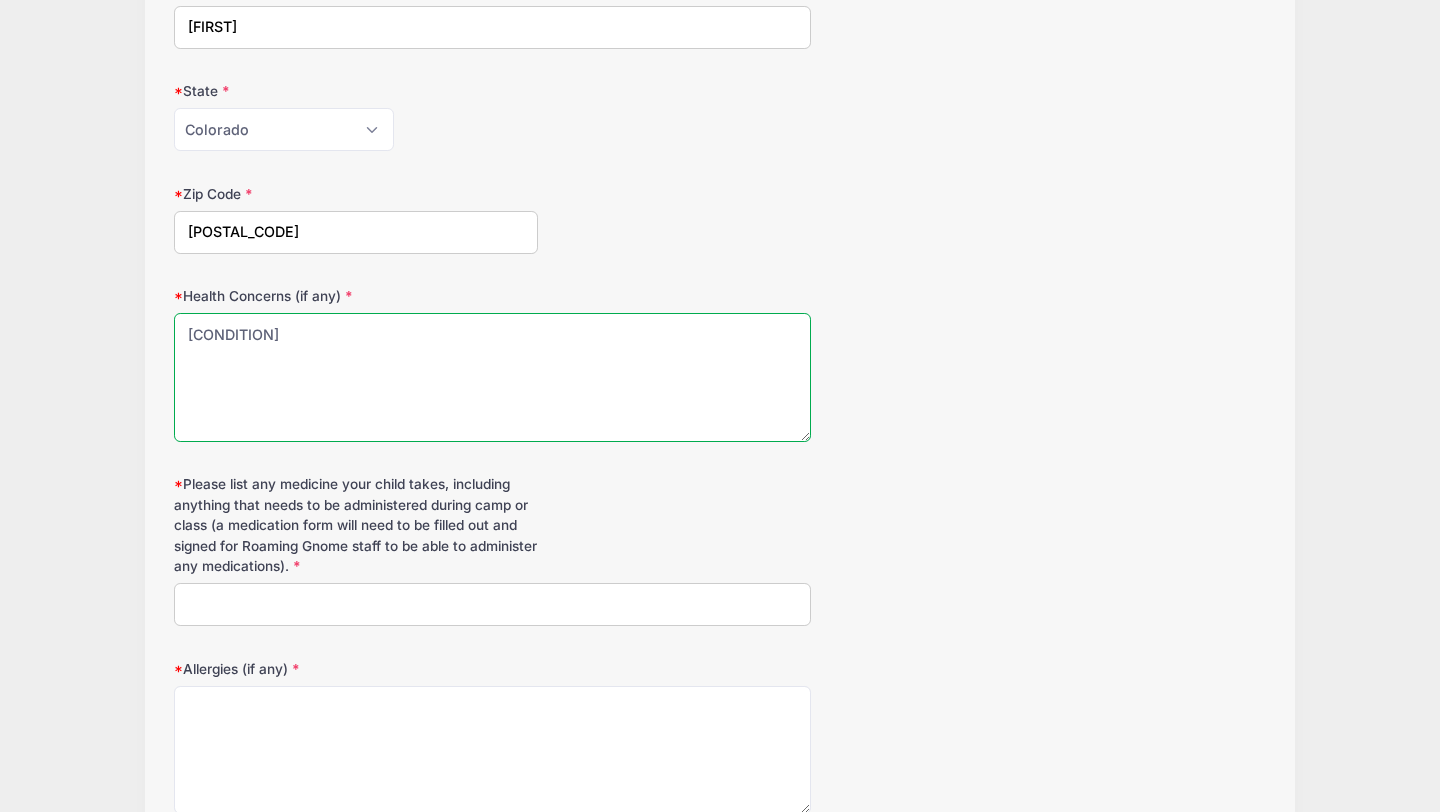 type on "[CONDITION]" 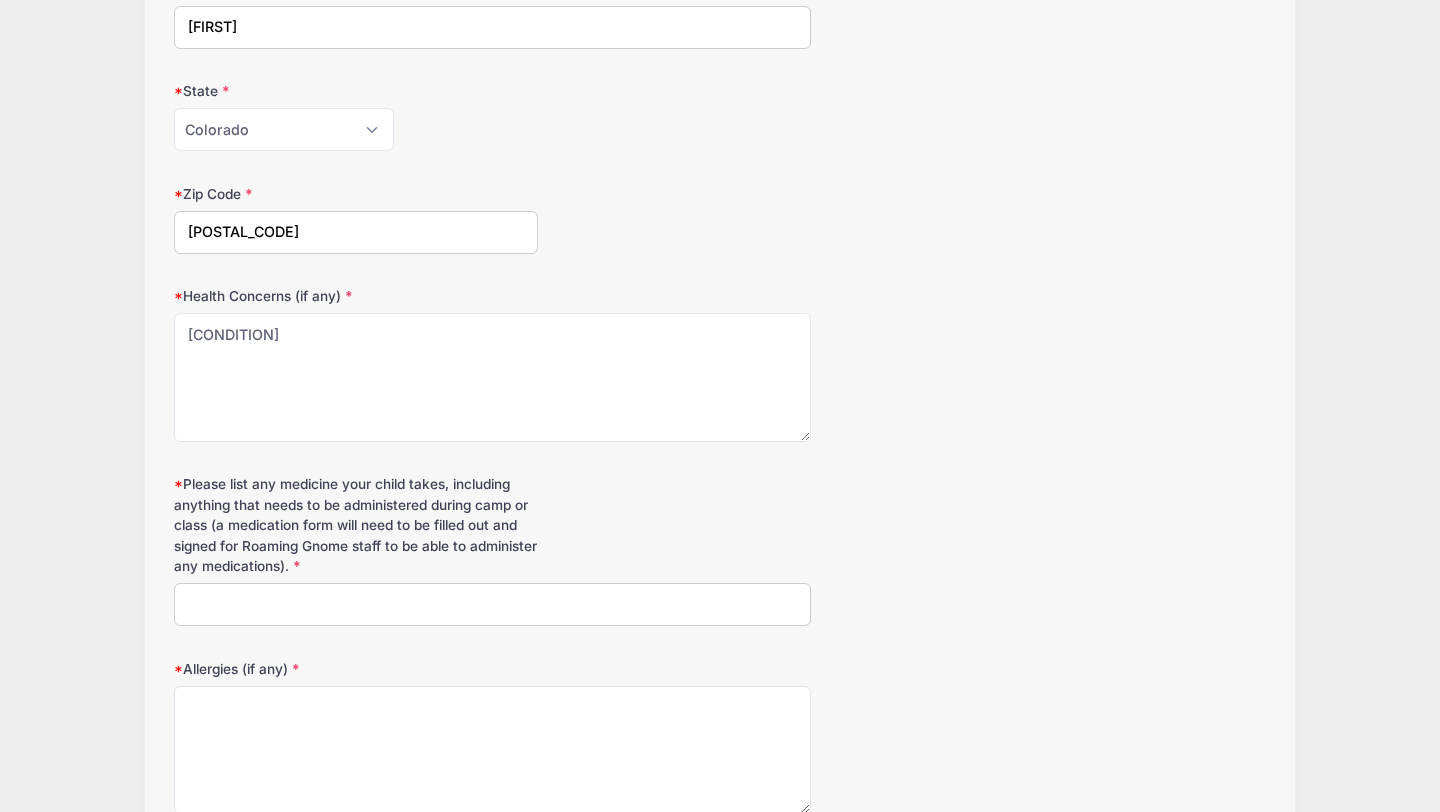click on "Please list any medicine your child takes, including anything that needs to be administered during camp or class (a medication form will need to be filled out and signed for Roaming Gnome staff to be able to administer any medications)." at bounding box center (492, 604) 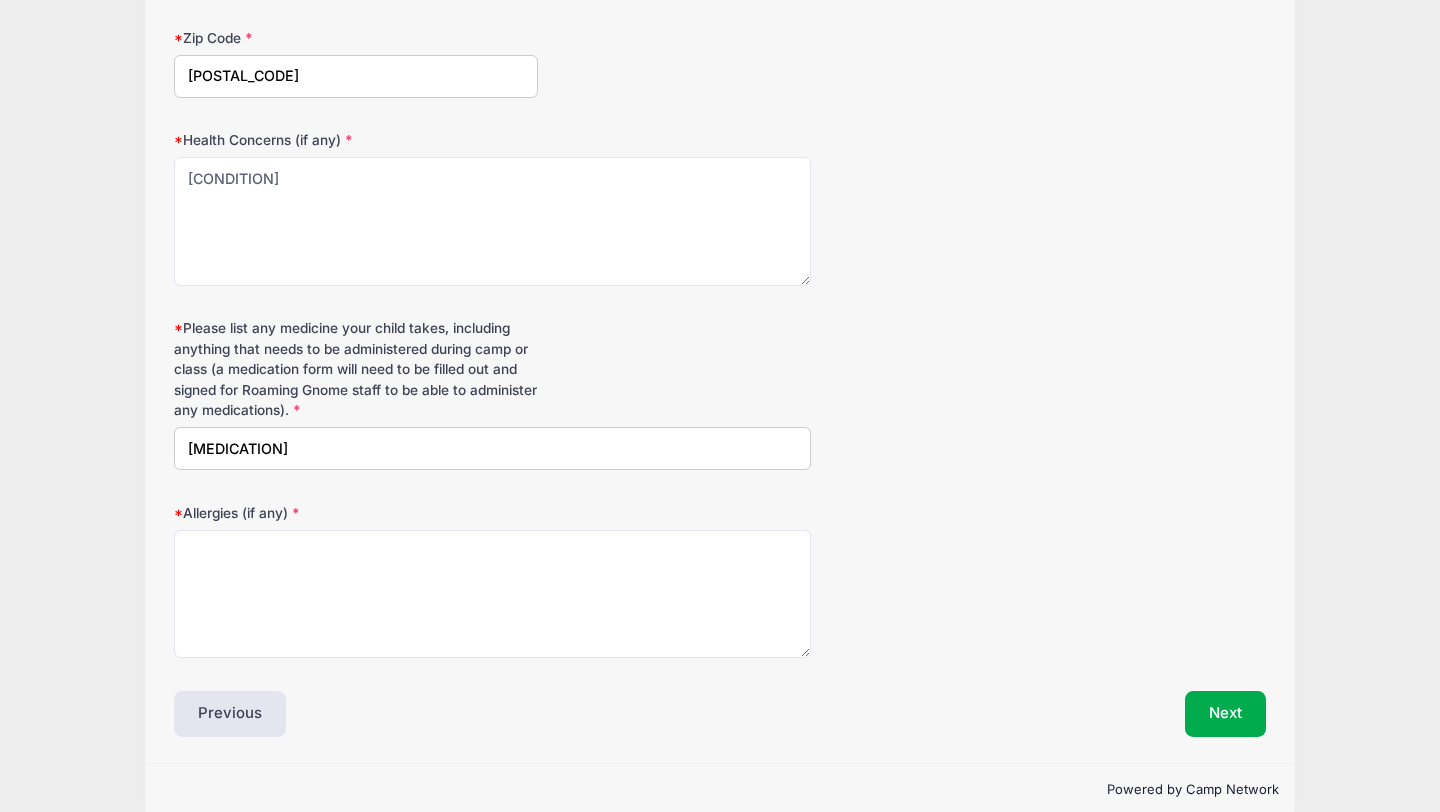 scroll, scrollTop: 652, scrollLeft: 0, axis: vertical 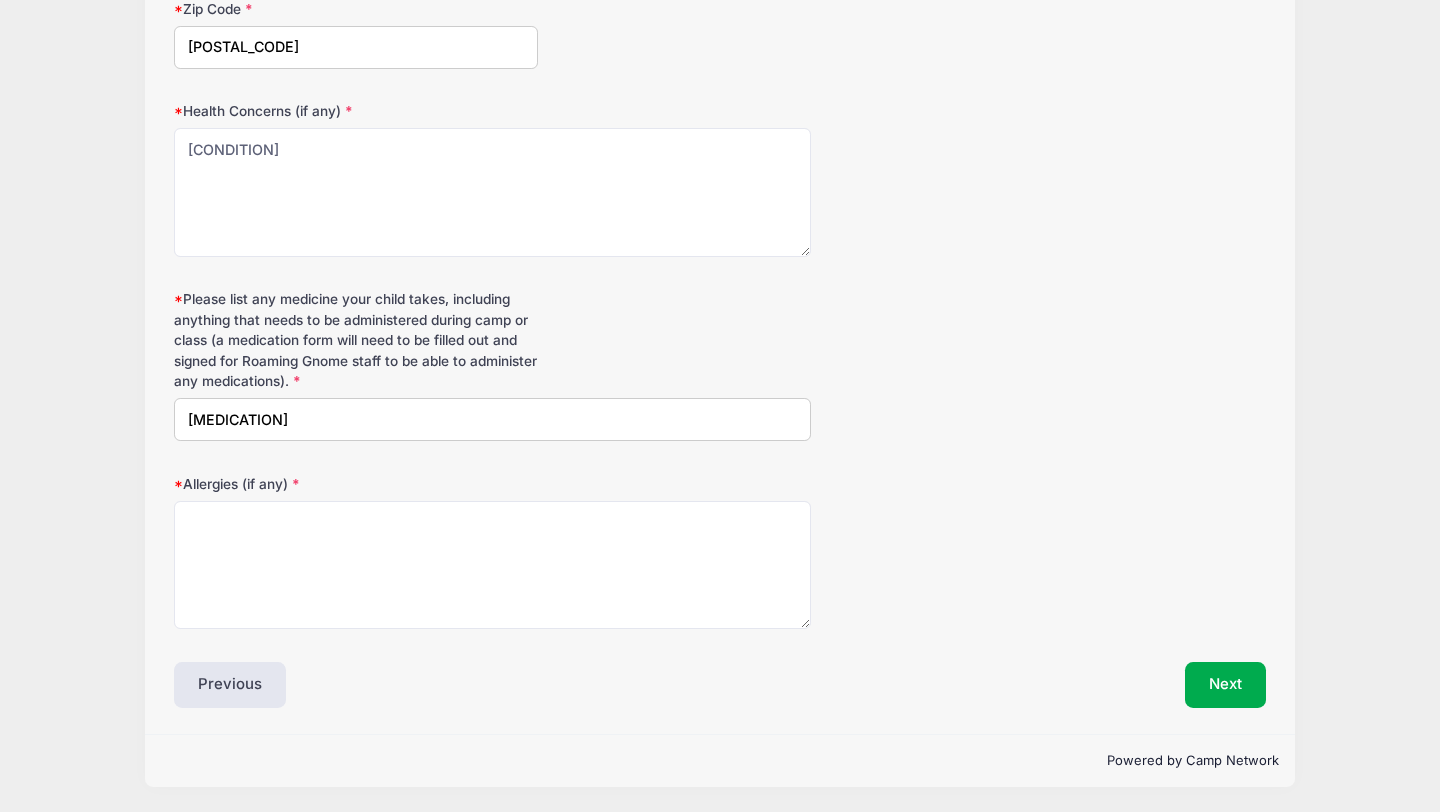 type on "[MEDICATION]" 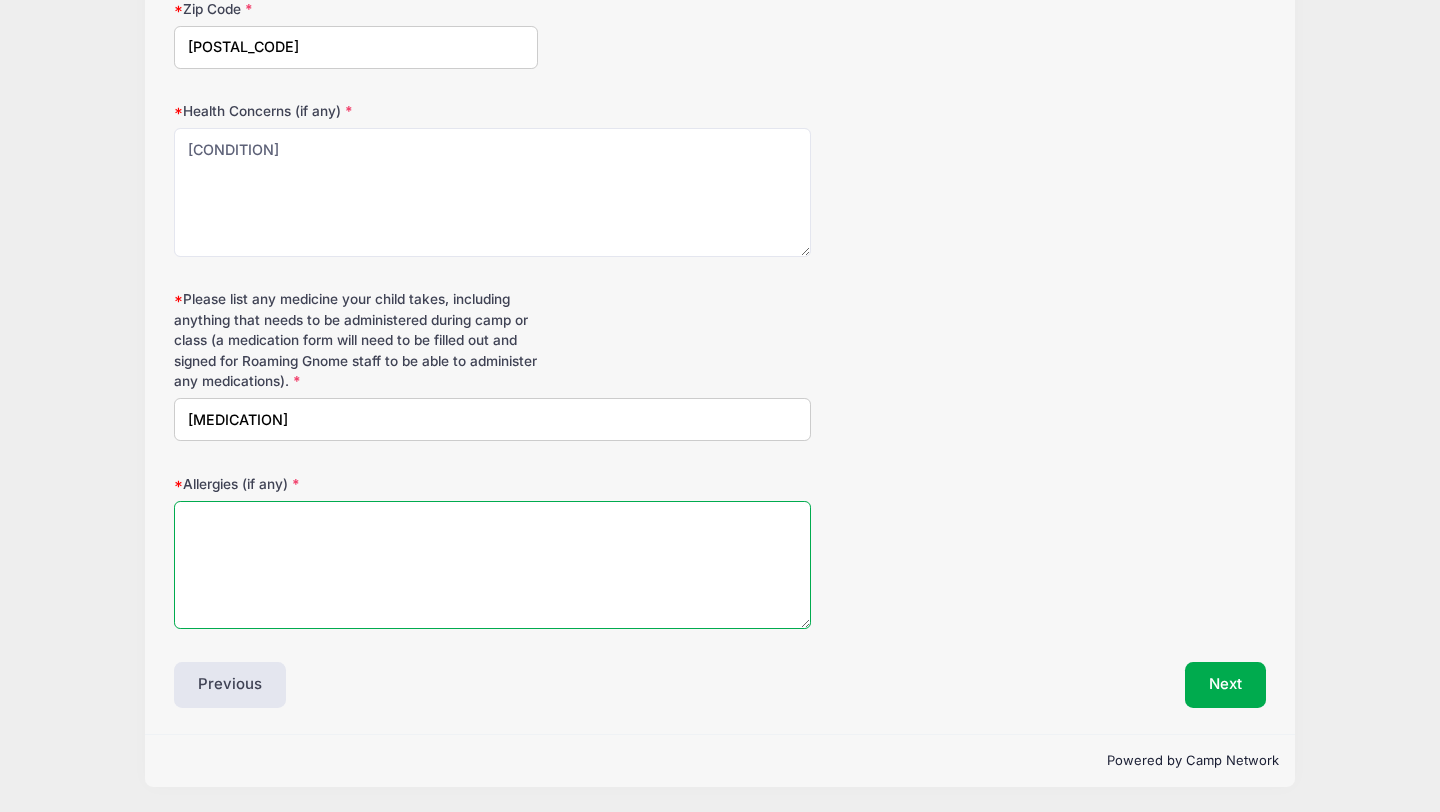 click on "Allergies (if any)" at bounding box center [492, 565] 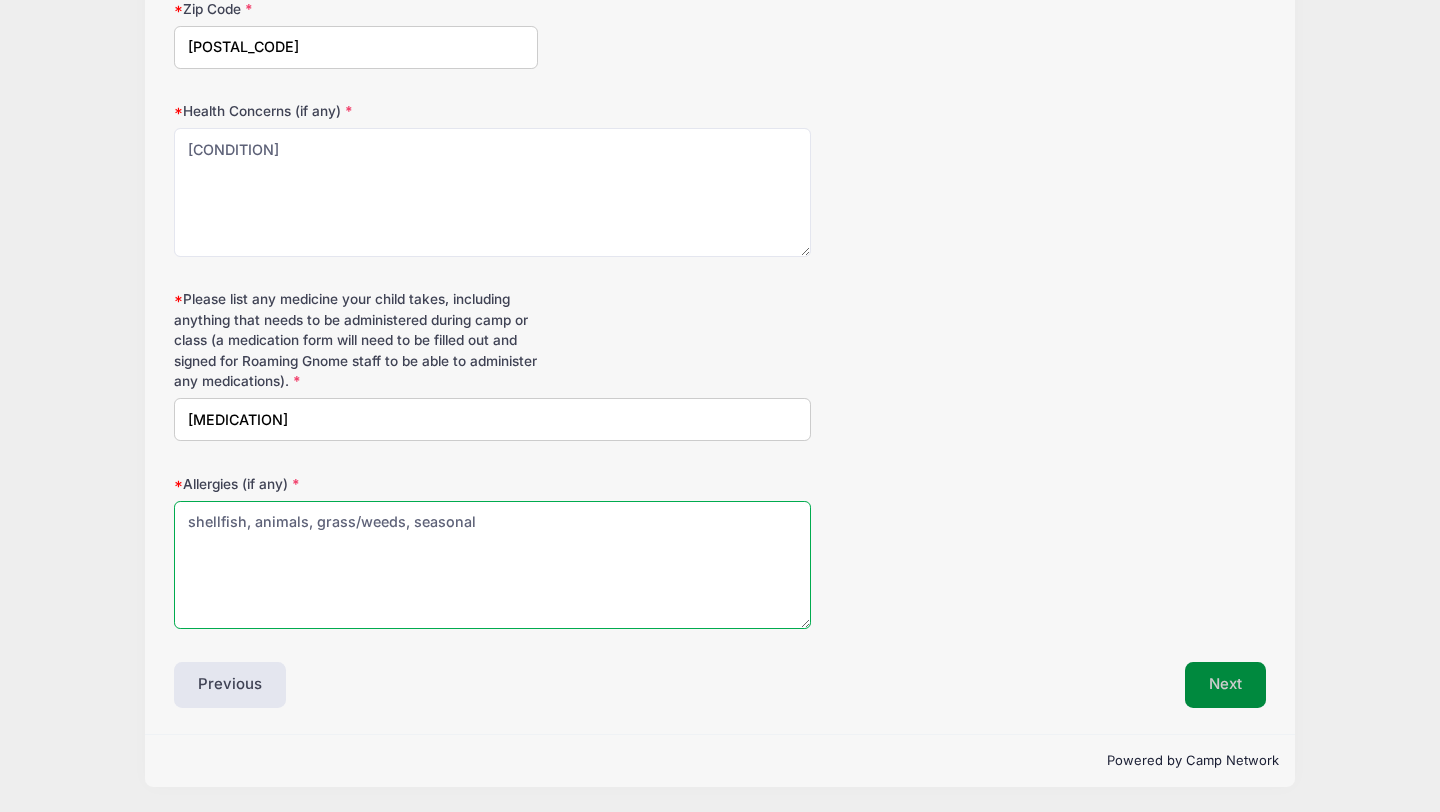 type on "shellfish, animals, grass/weeds, seasonal" 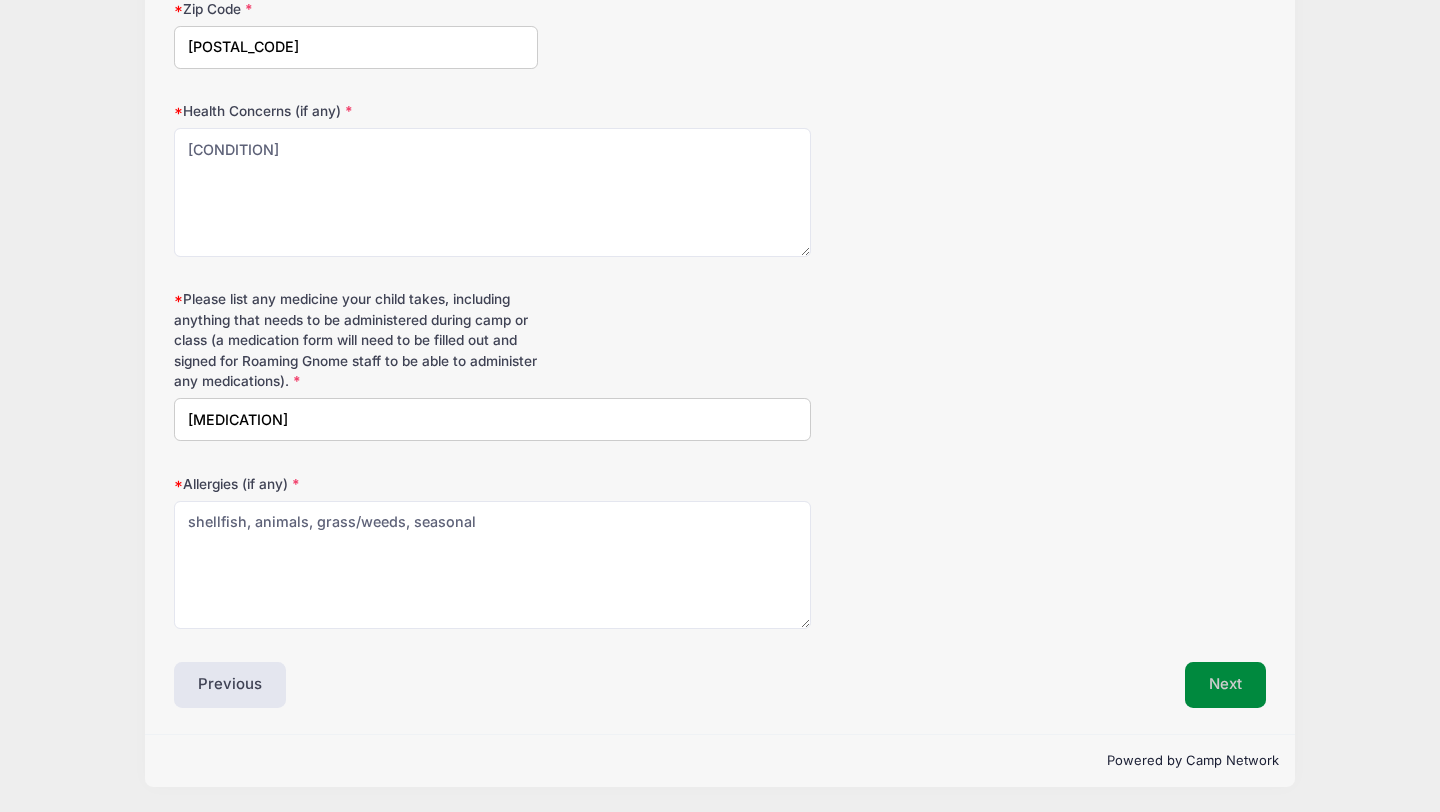 click on "Next" at bounding box center (1225, 685) 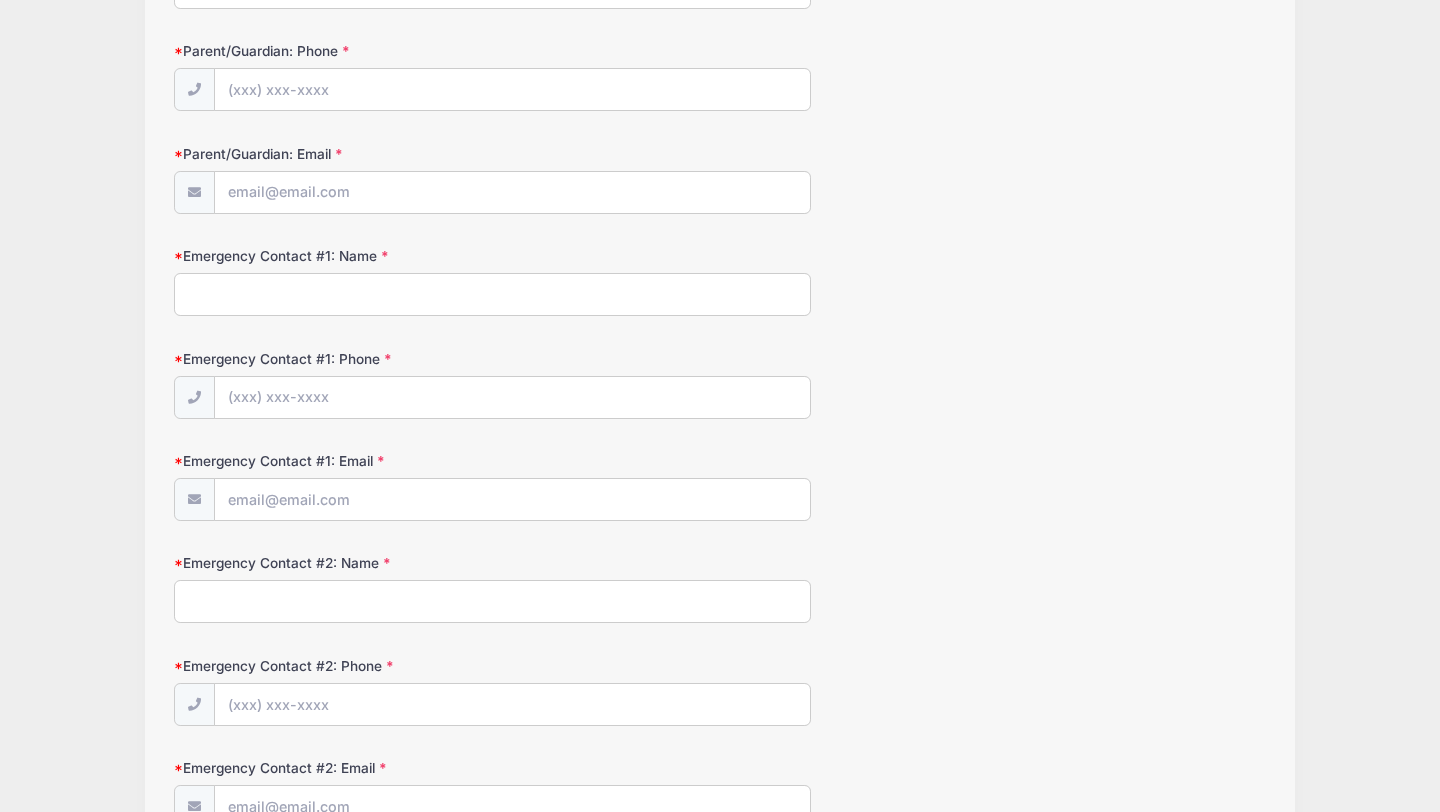 scroll, scrollTop: 0, scrollLeft: 0, axis: both 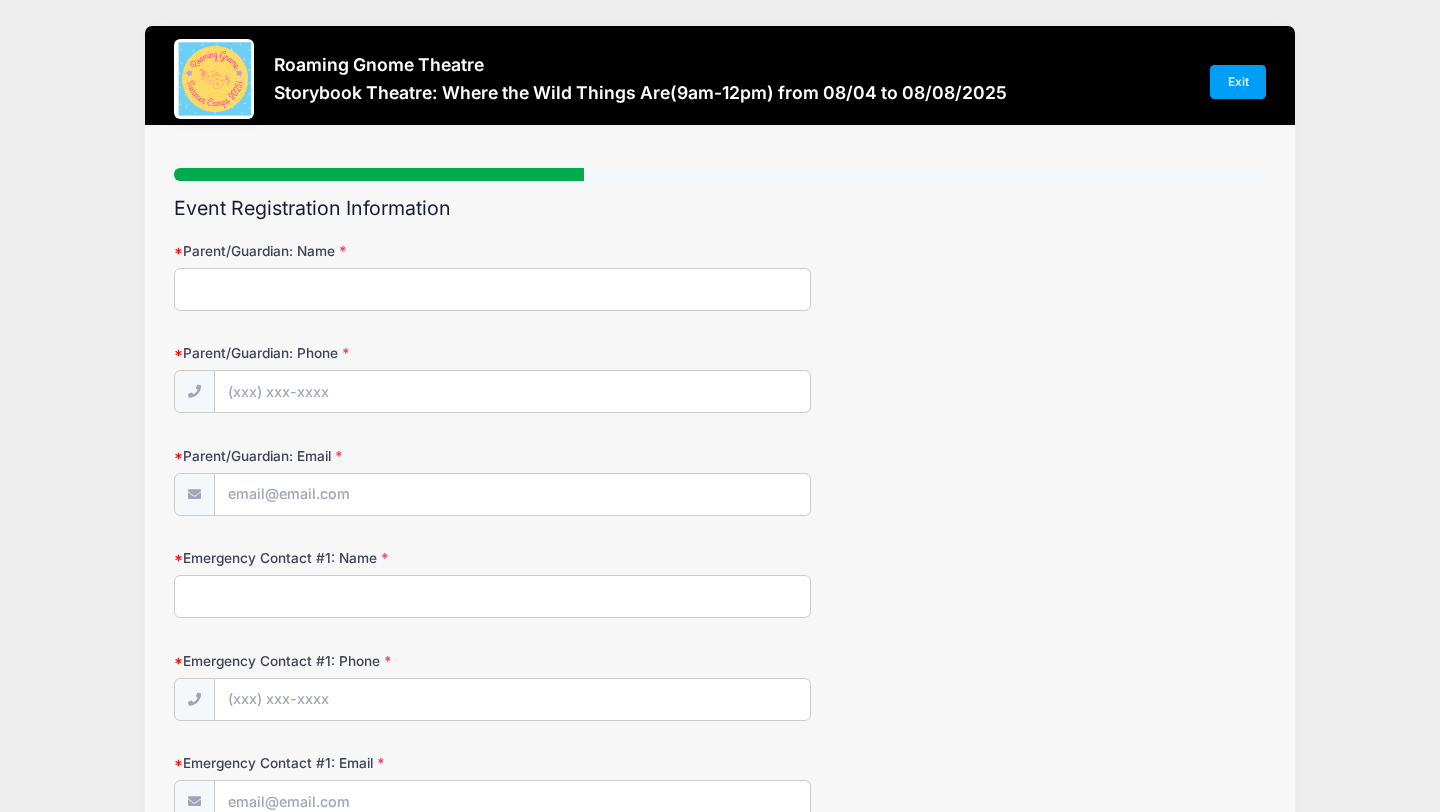 click on "Parent/Guardian: Name" at bounding box center [492, 289] 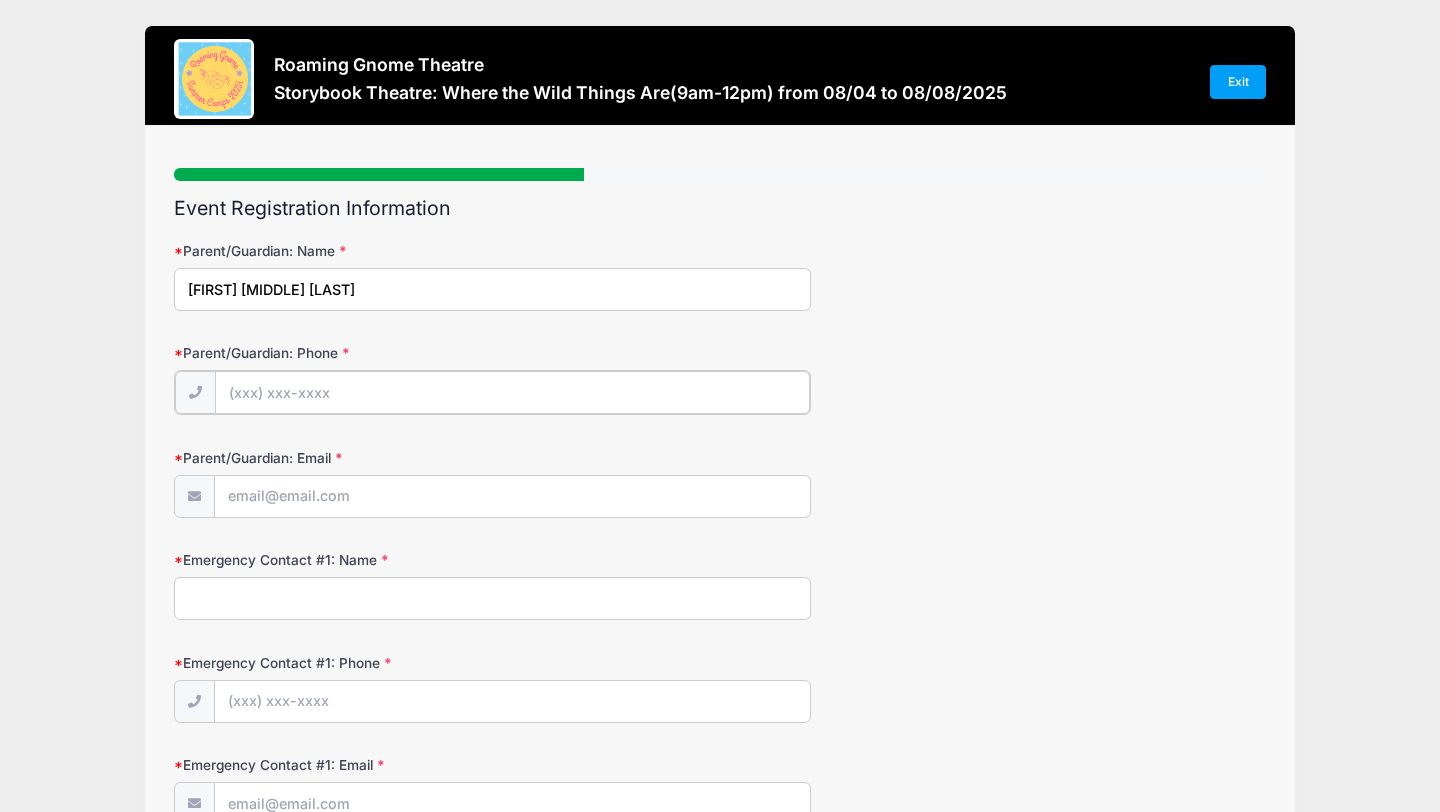 type on "([PHONE])" 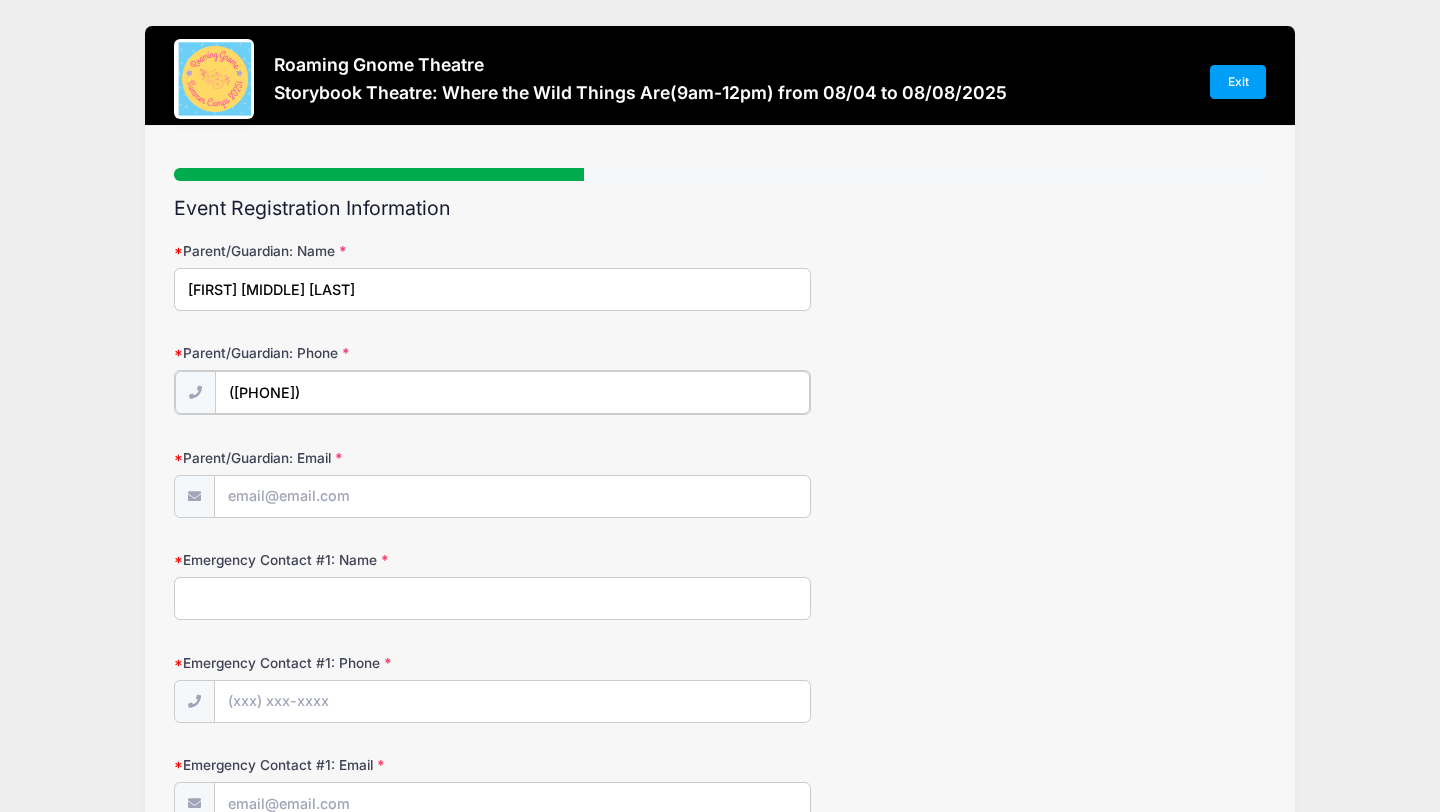 type on "[FIRST]@[DOMAIN]" 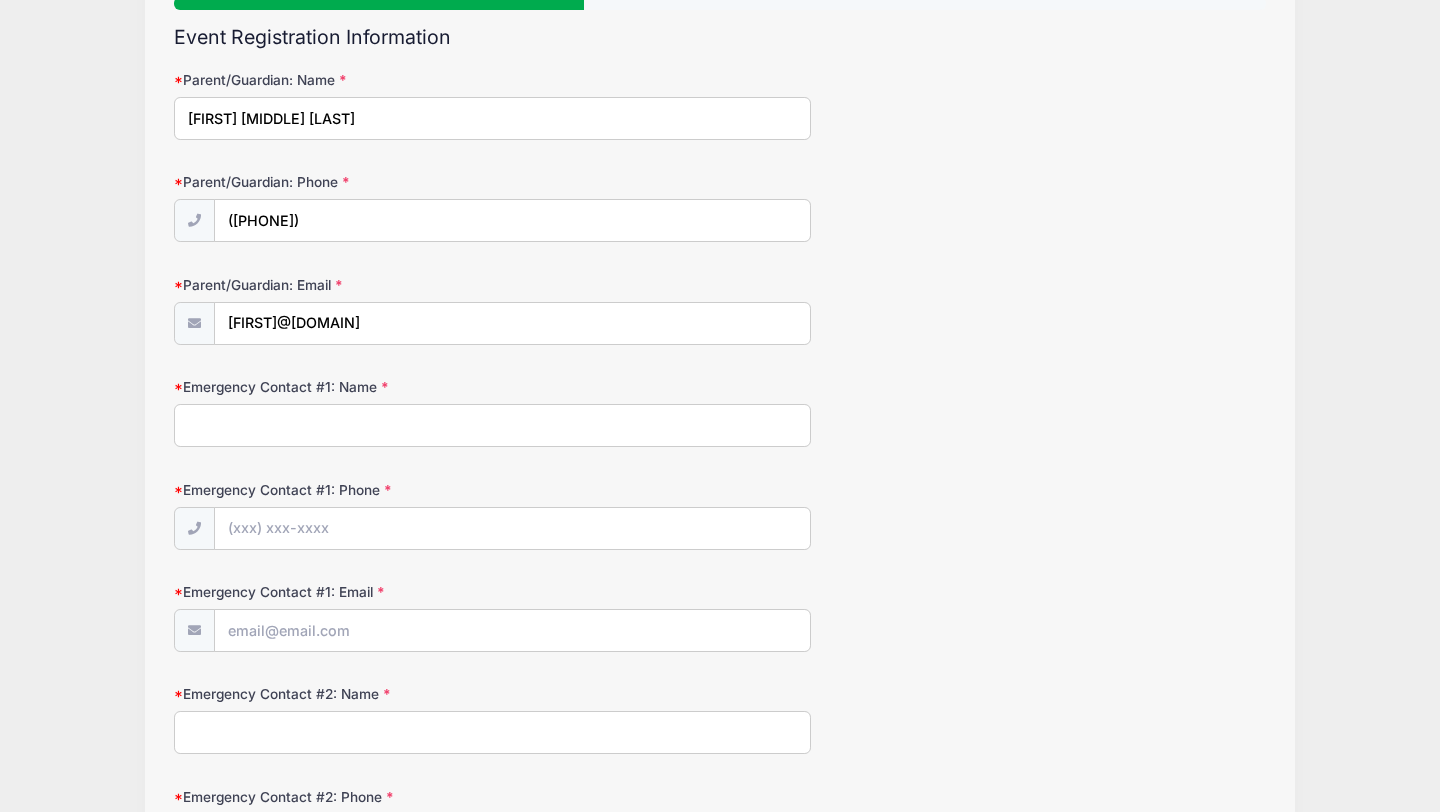 scroll, scrollTop: 286, scrollLeft: 0, axis: vertical 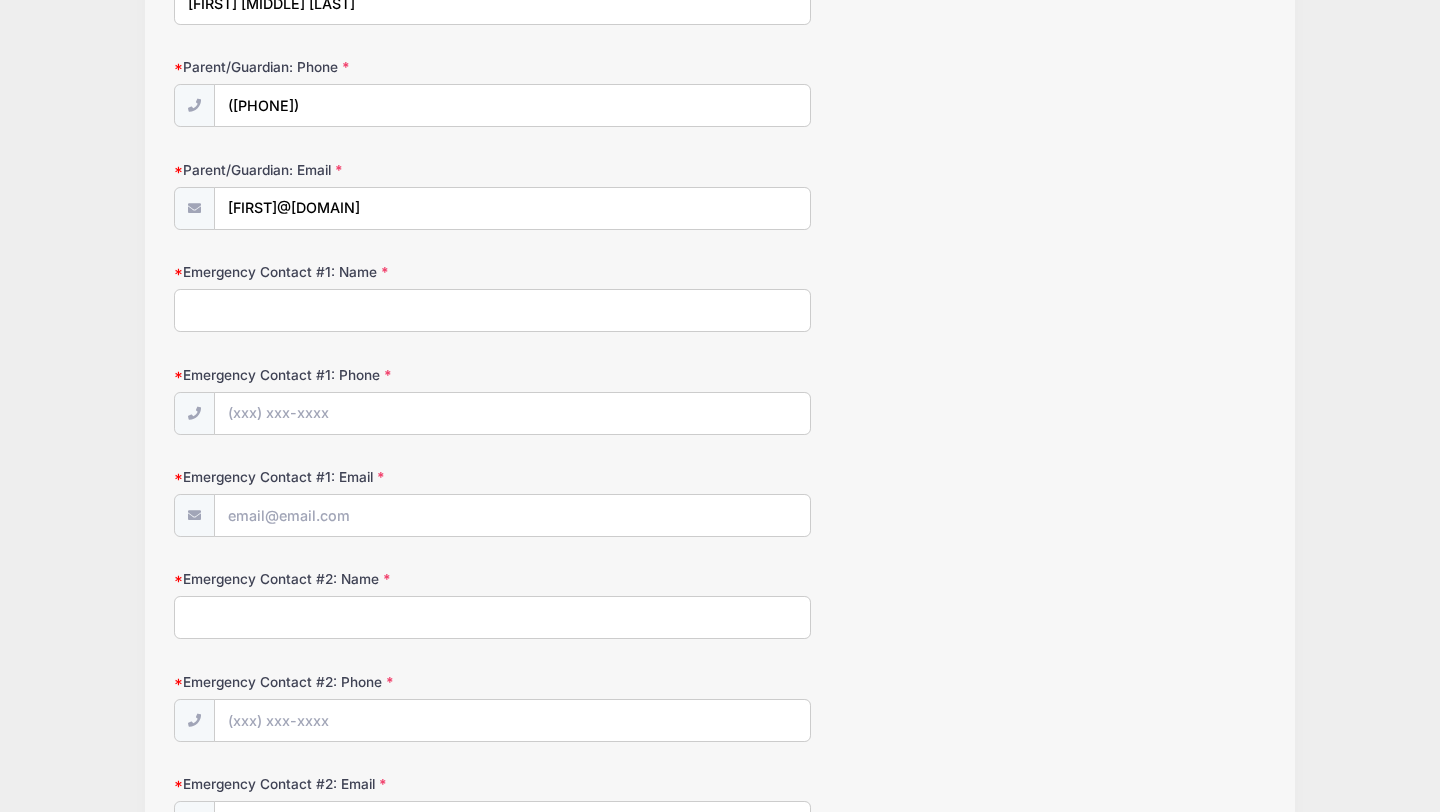 click on "Emergency Contact #1: Name" at bounding box center [492, 310] 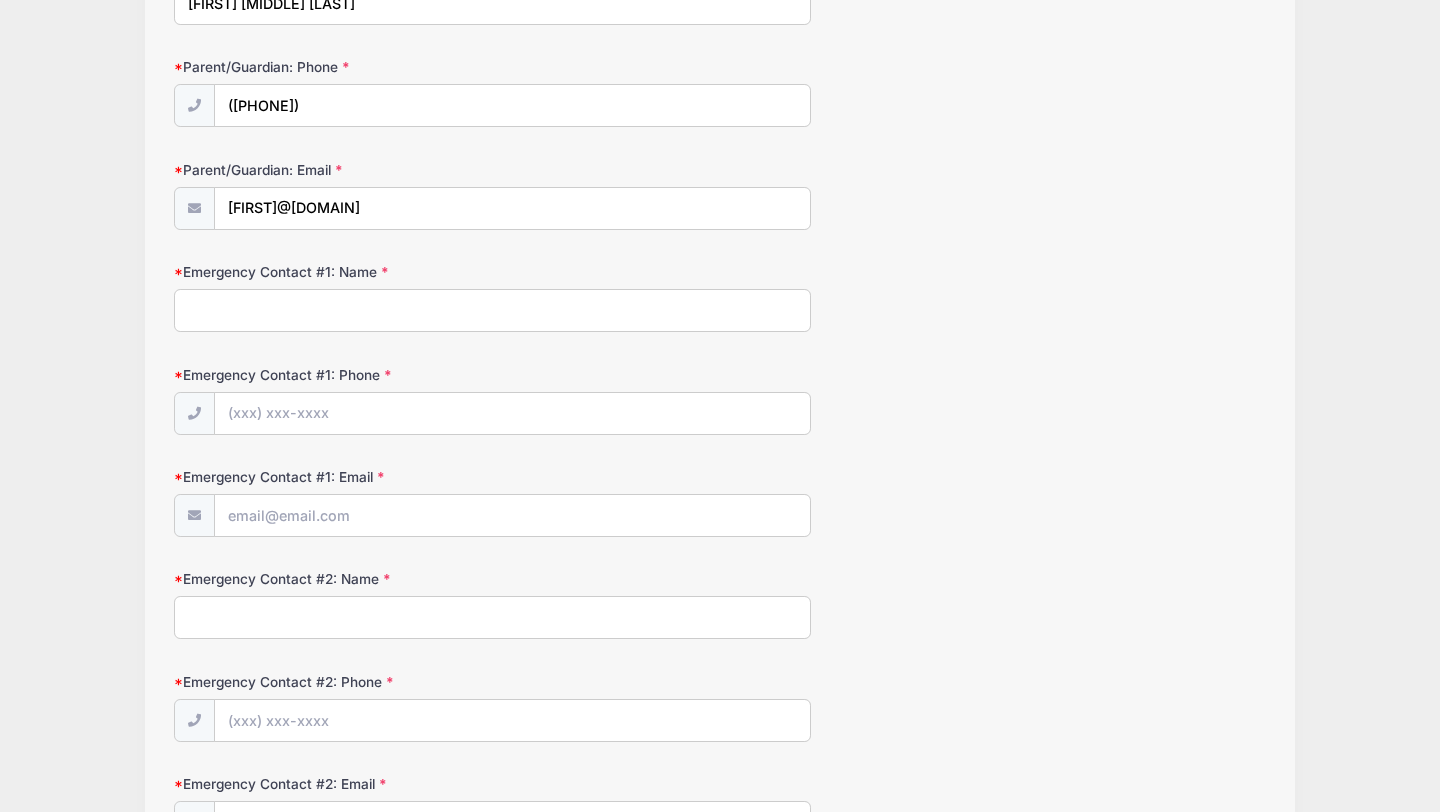 type on "[FIRST] [MIDDLE] [LAST]" 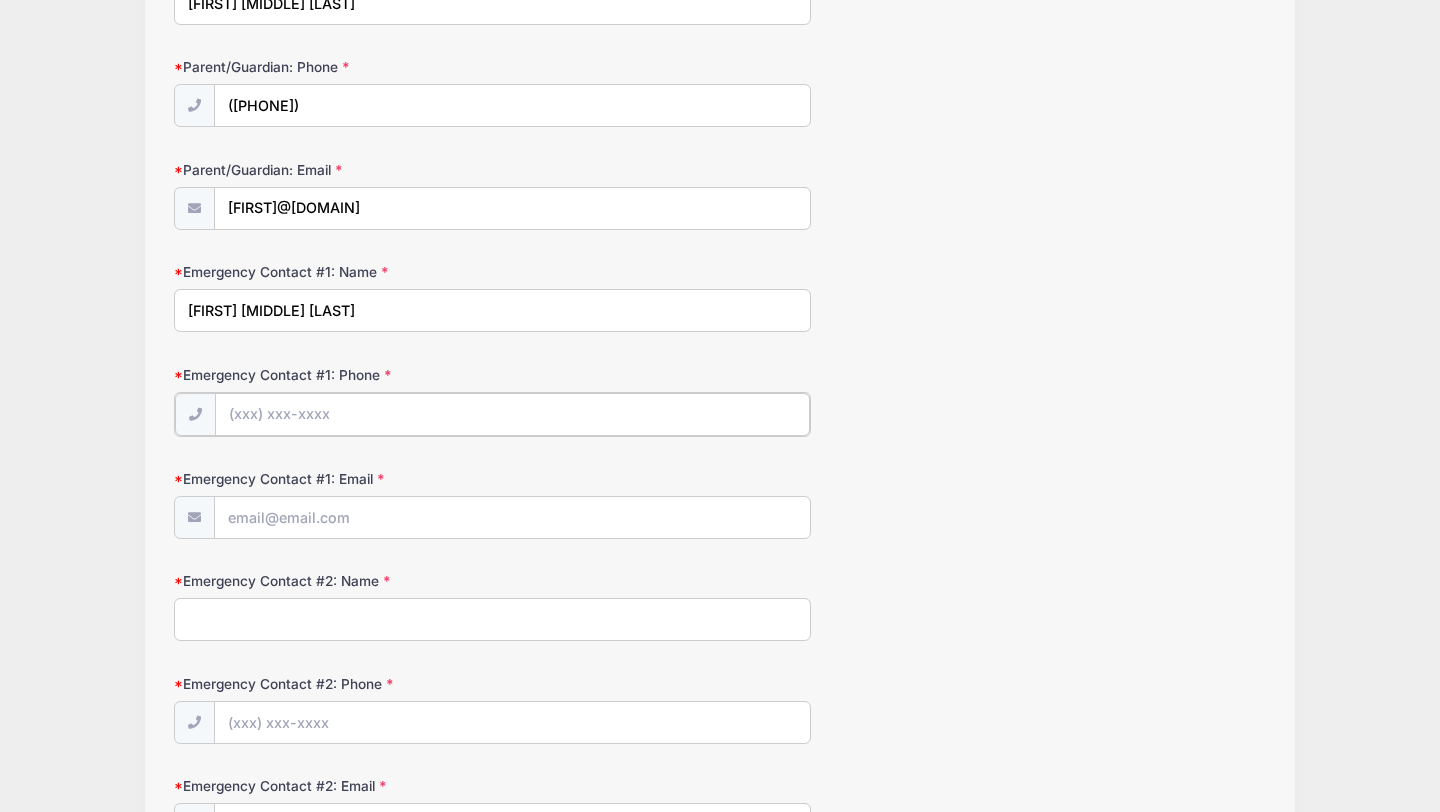 type on "([PHONE])" 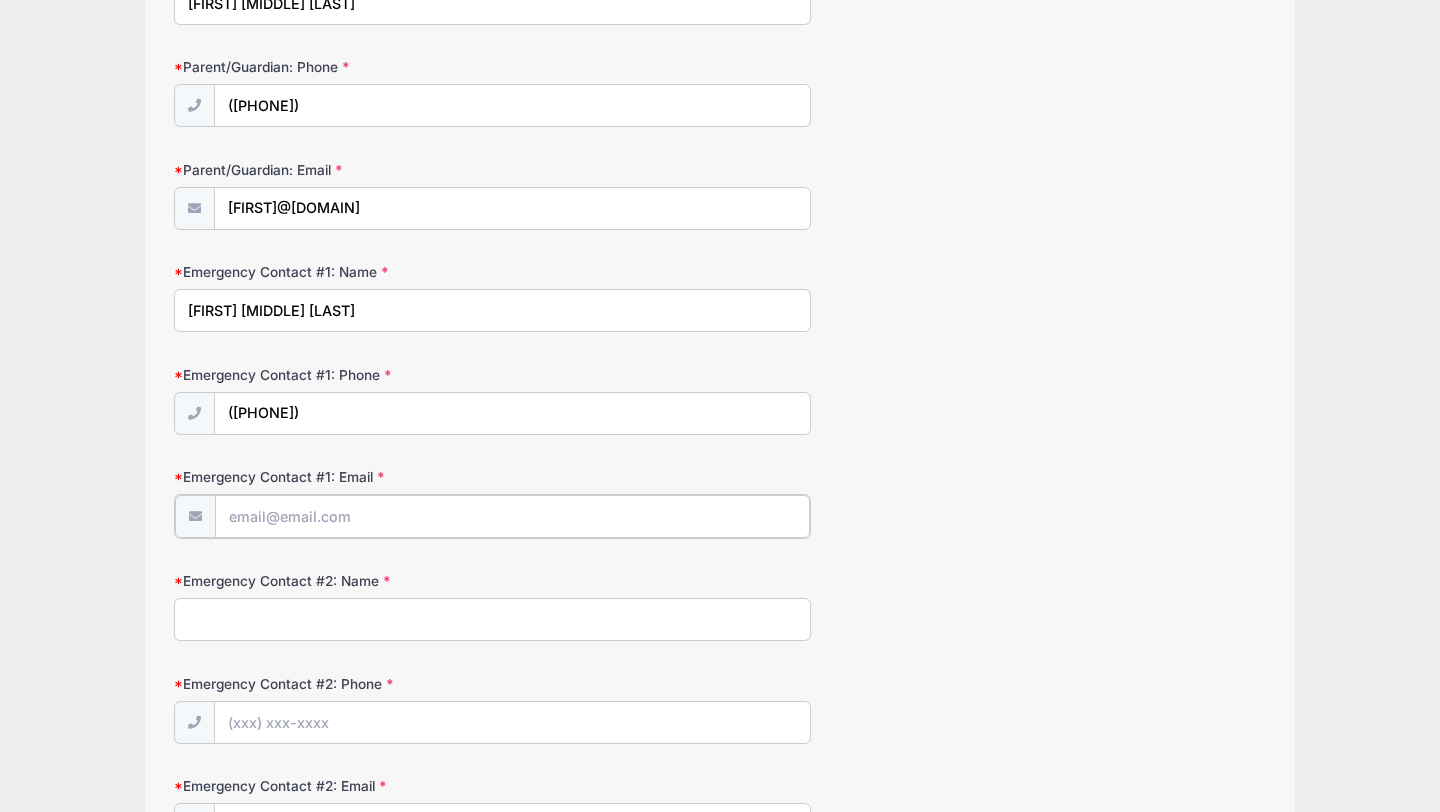 type on "[LAST]@[DOMAIN]" 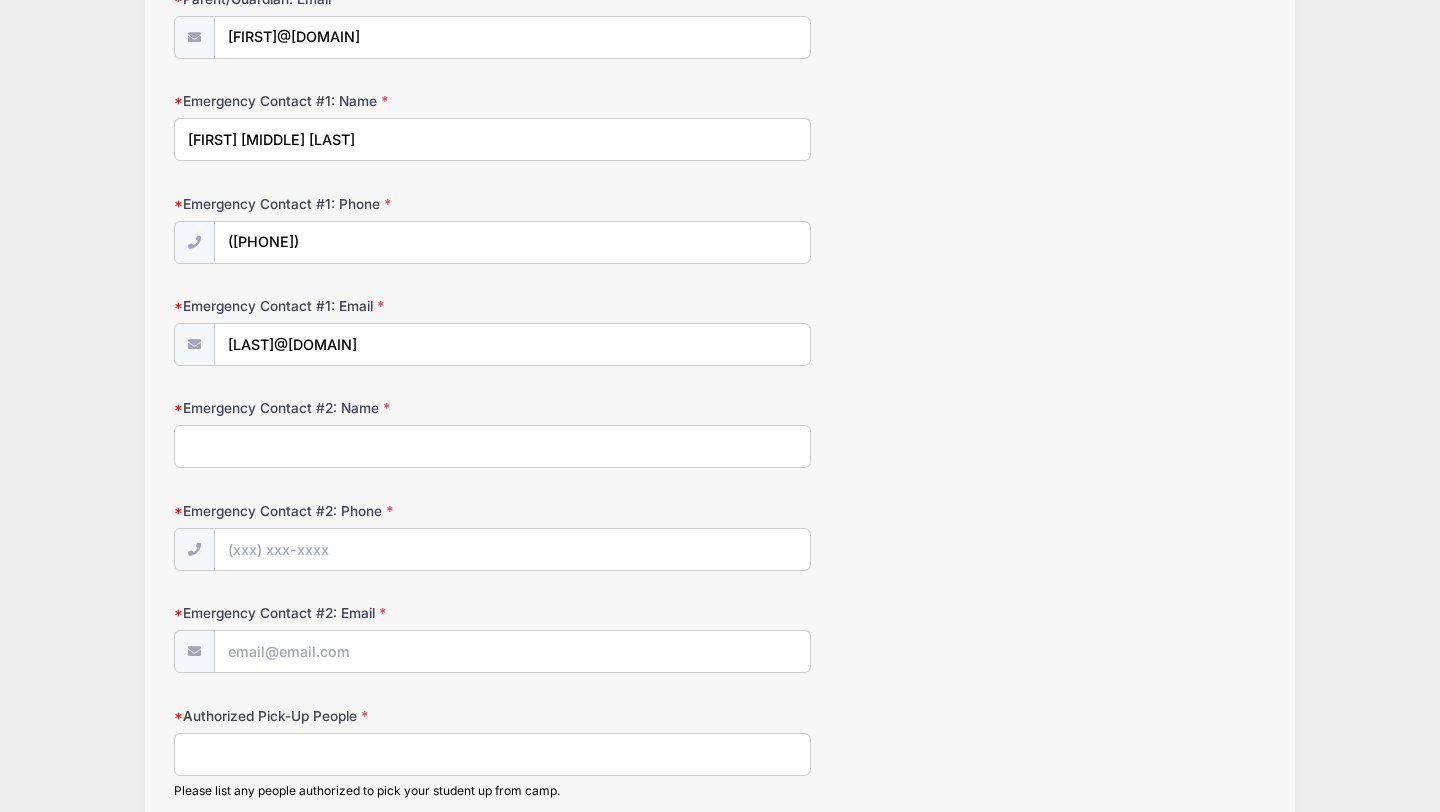 scroll, scrollTop: 462, scrollLeft: 0, axis: vertical 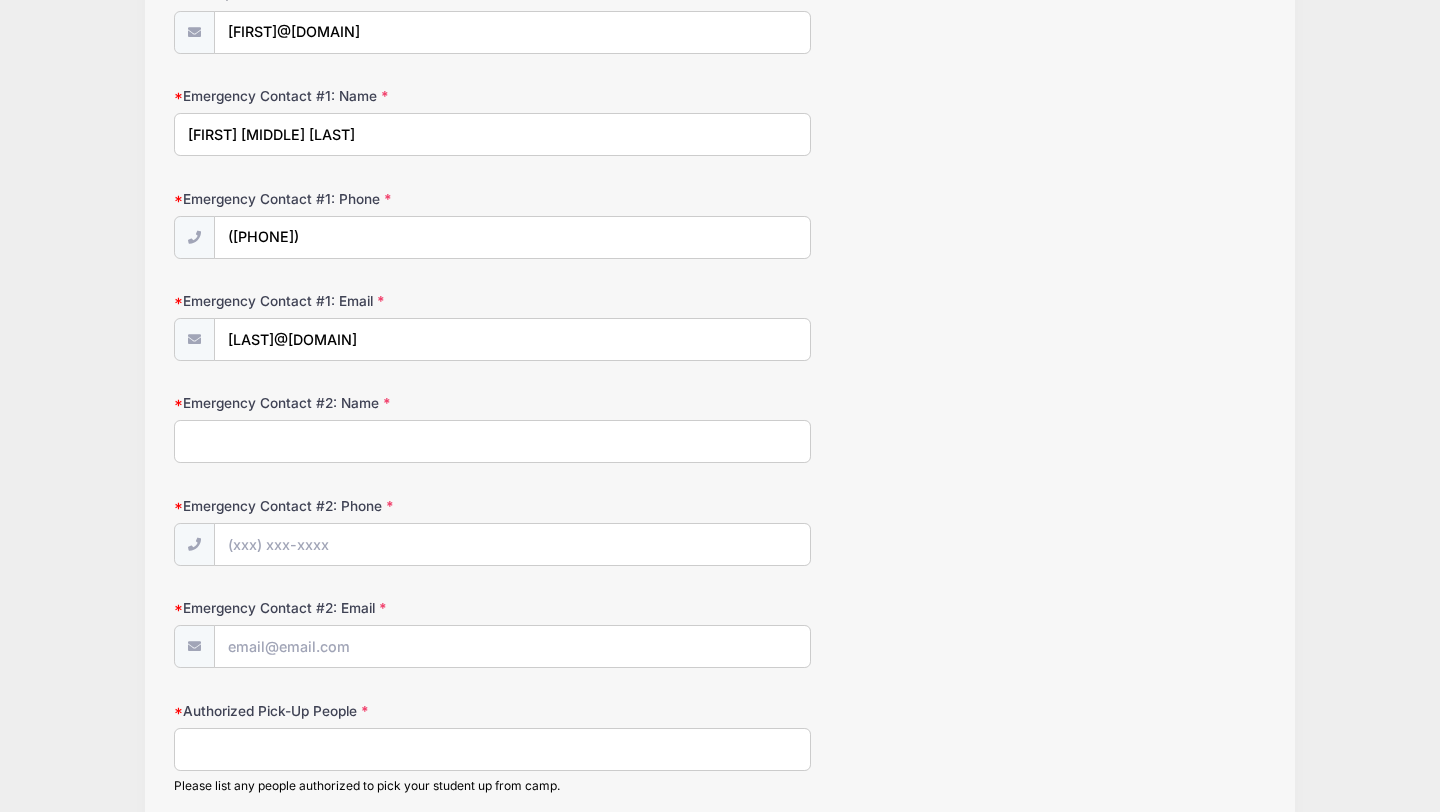 click on "Emergency Contact #2: Name" at bounding box center [492, 441] 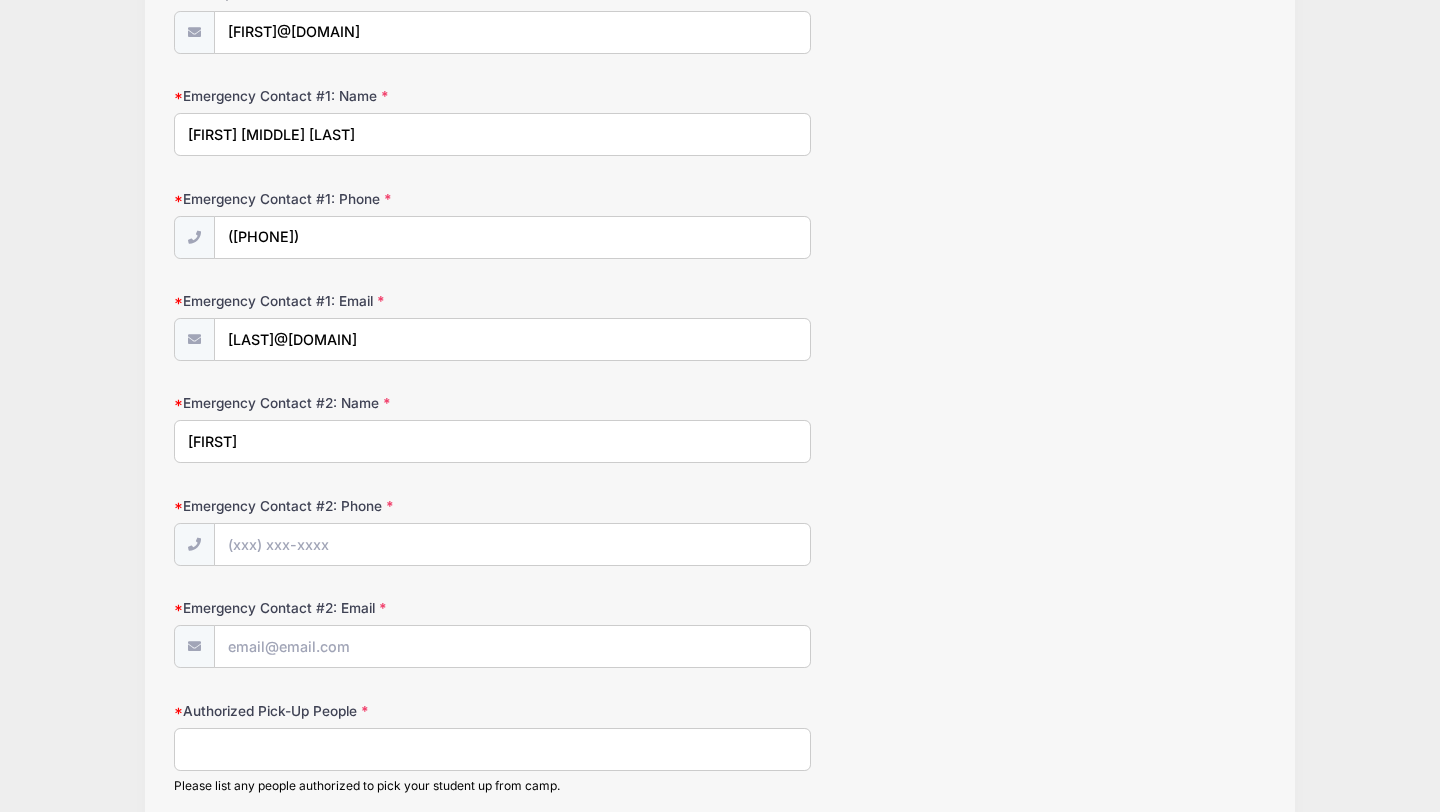 type on "A" 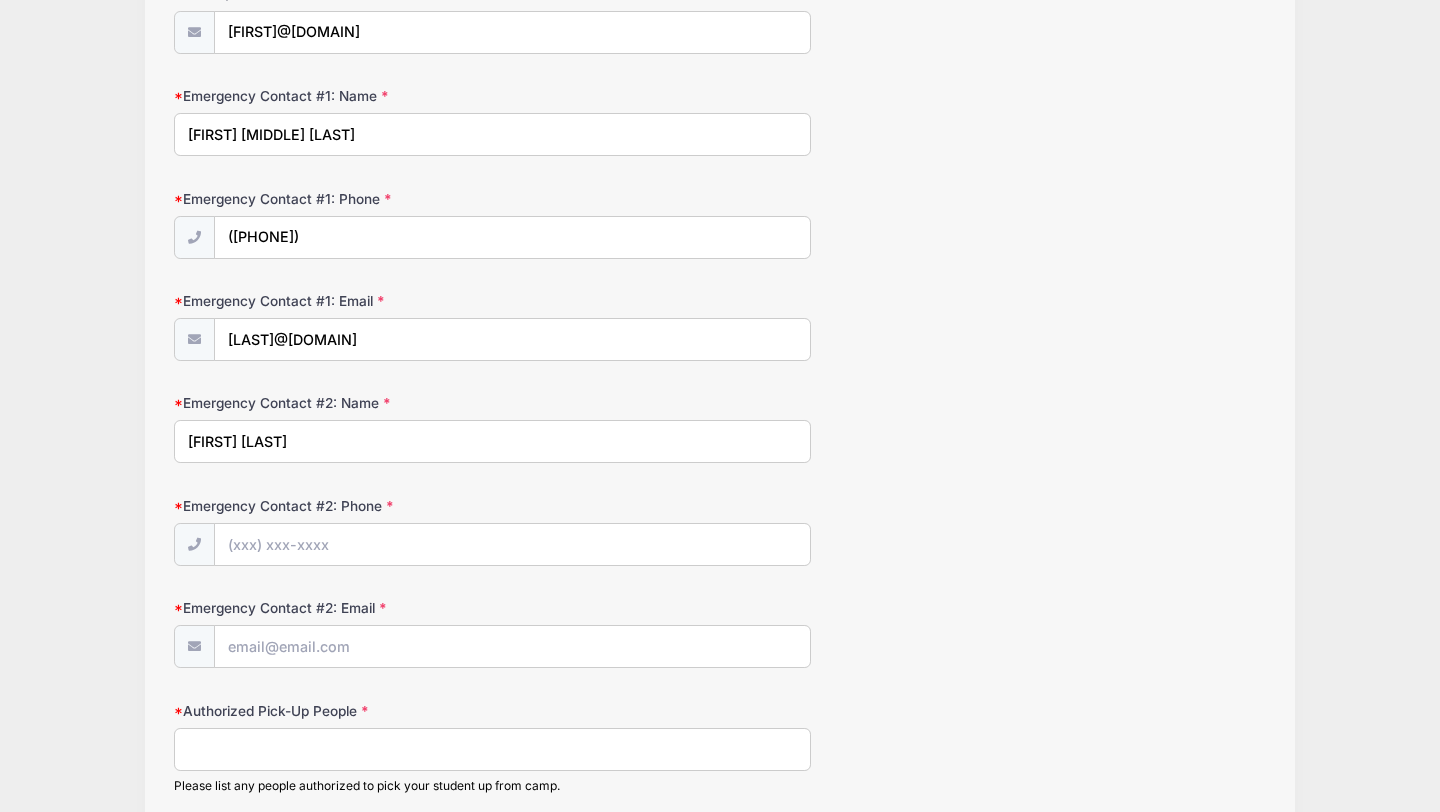type on "[FIRST] [LAST]" 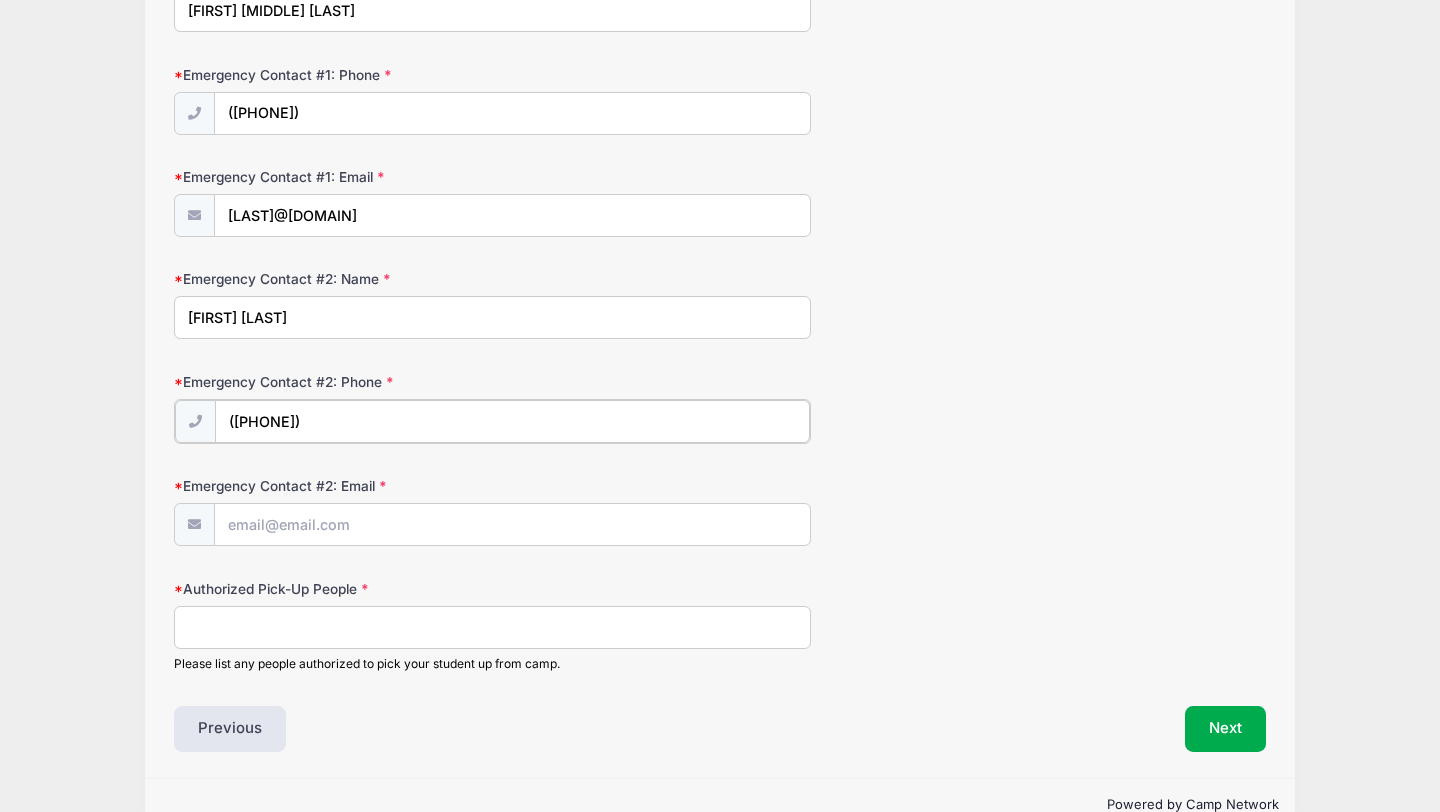 scroll, scrollTop: 630, scrollLeft: 0, axis: vertical 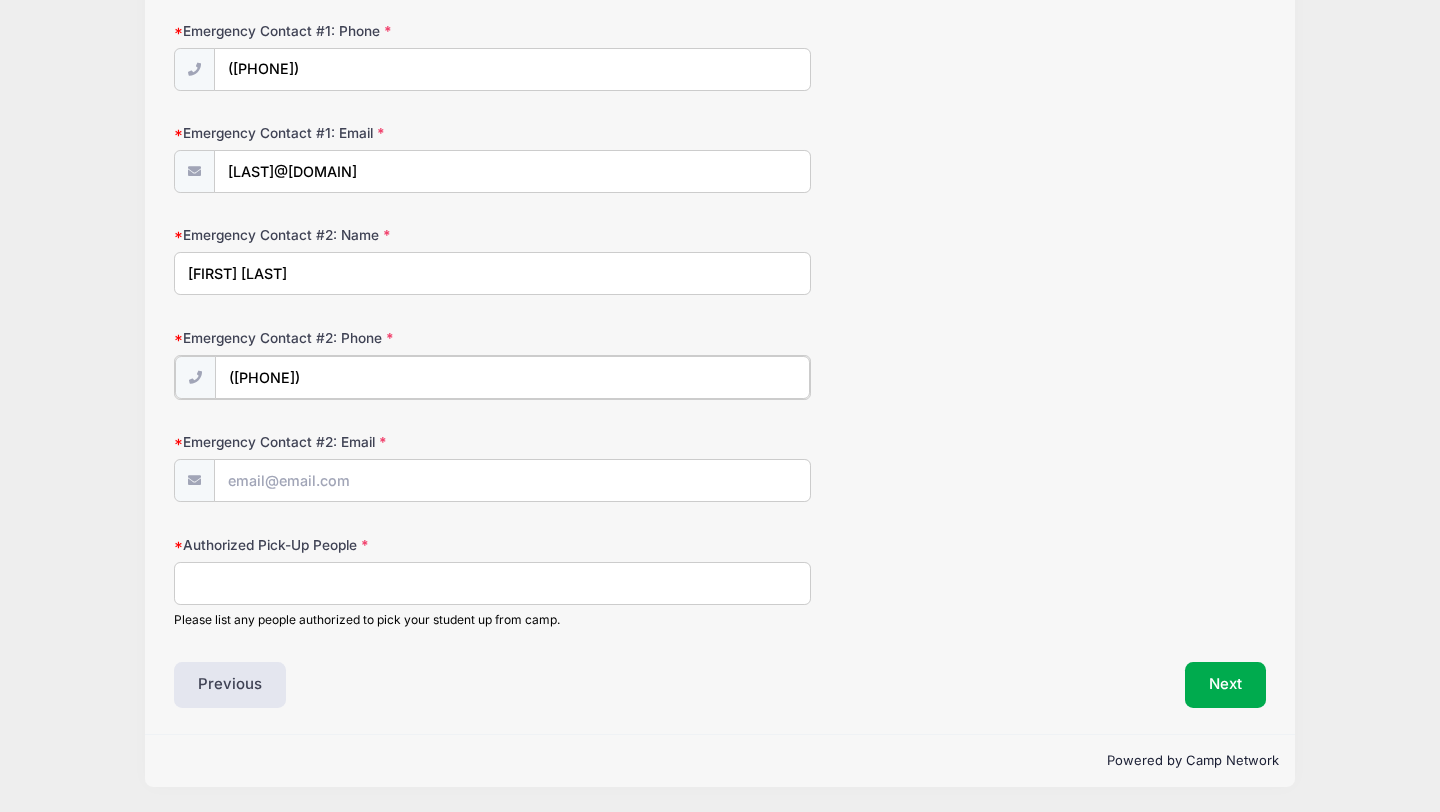 type on "([PHONE])" 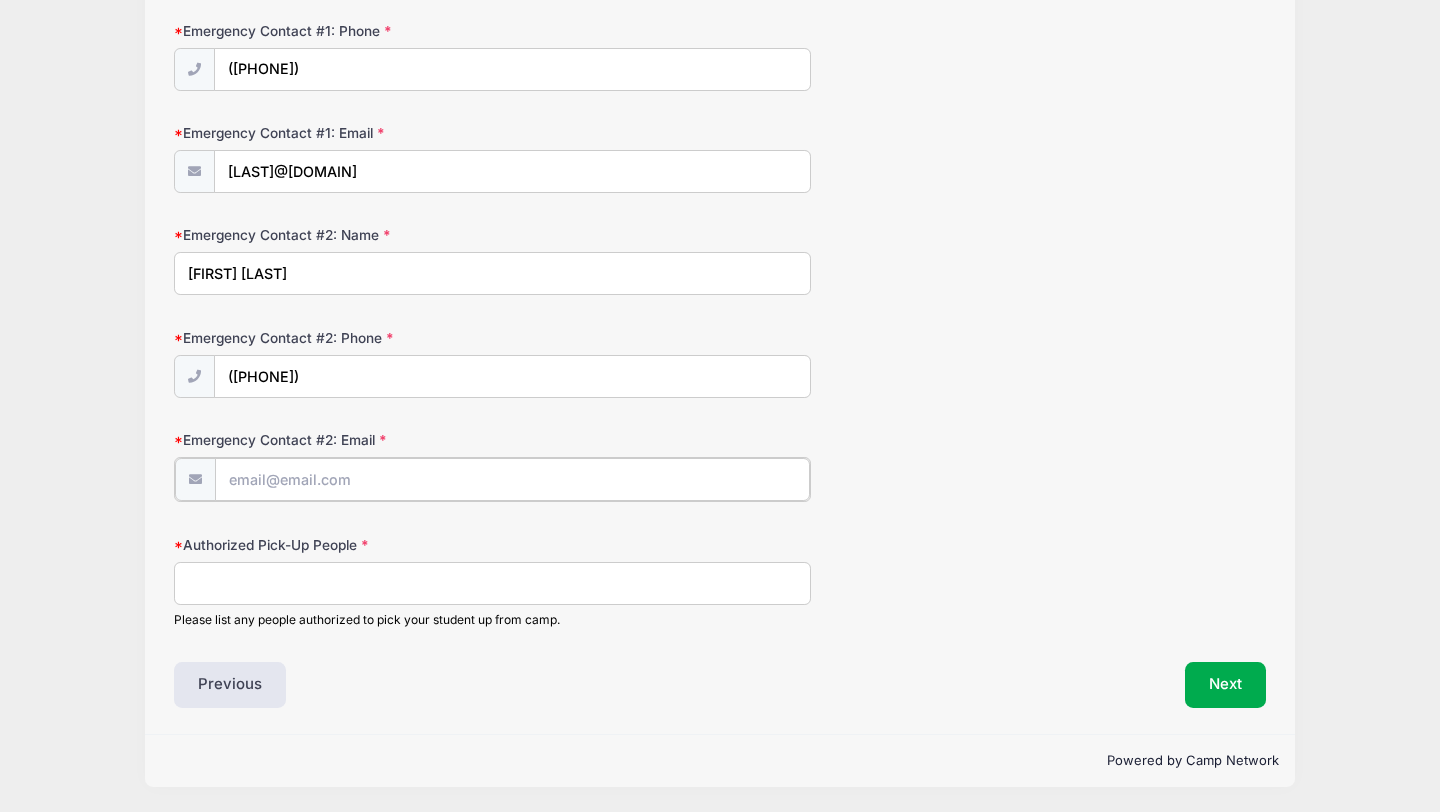 click on "Emergency Contact #2: Email" at bounding box center [512, 479] 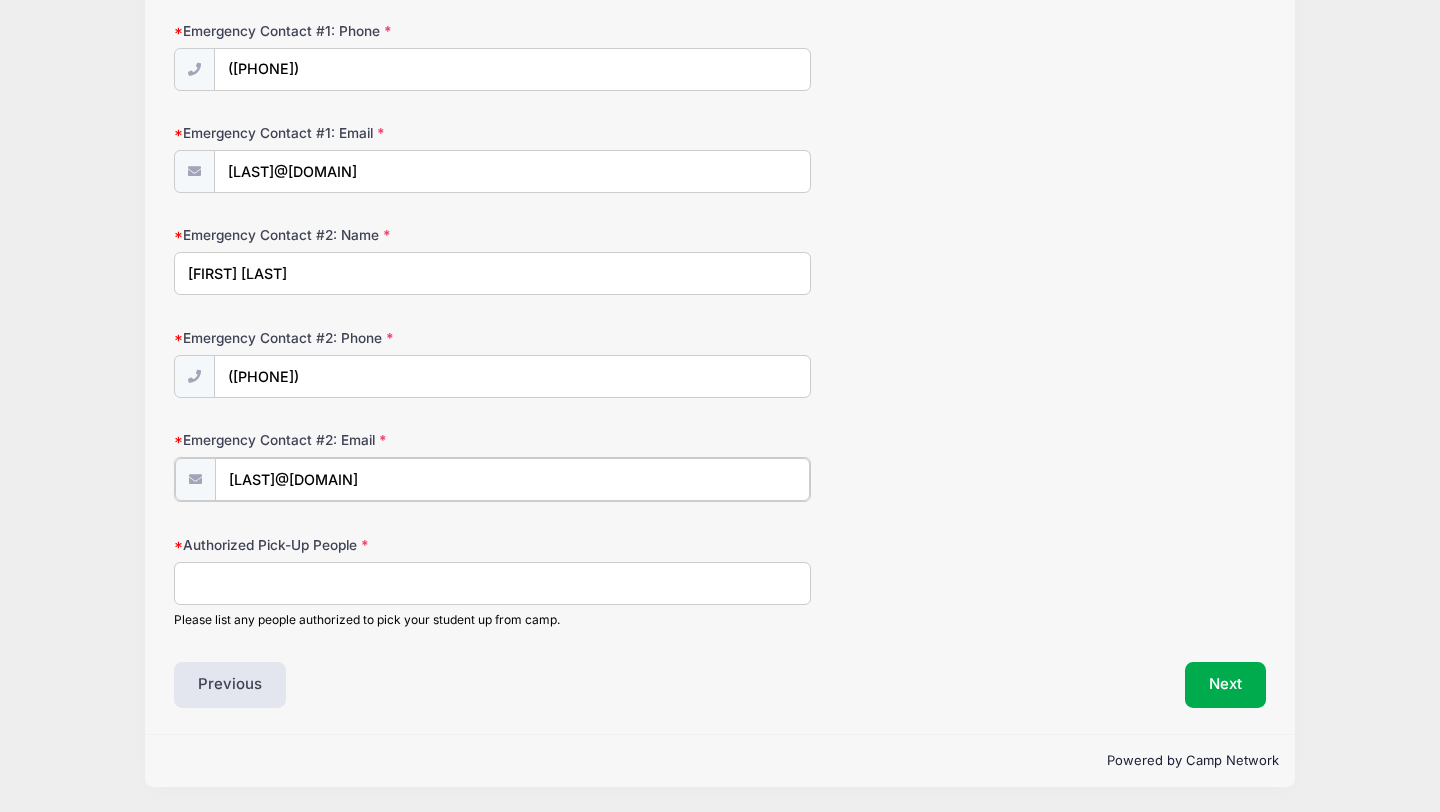 type on "[LAST]@[DOMAIN]" 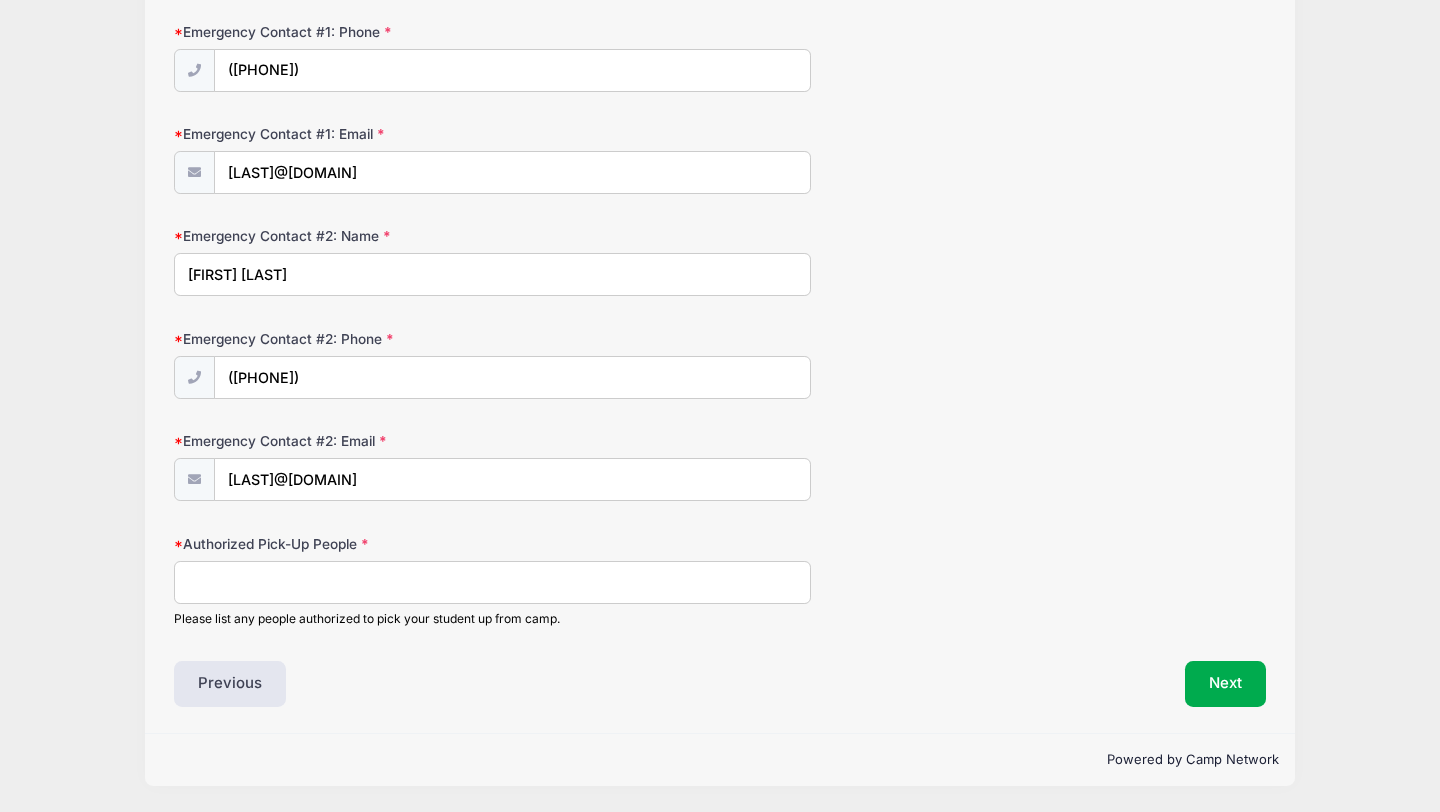 scroll, scrollTop: 628, scrollLeft: 0, axis: vertical 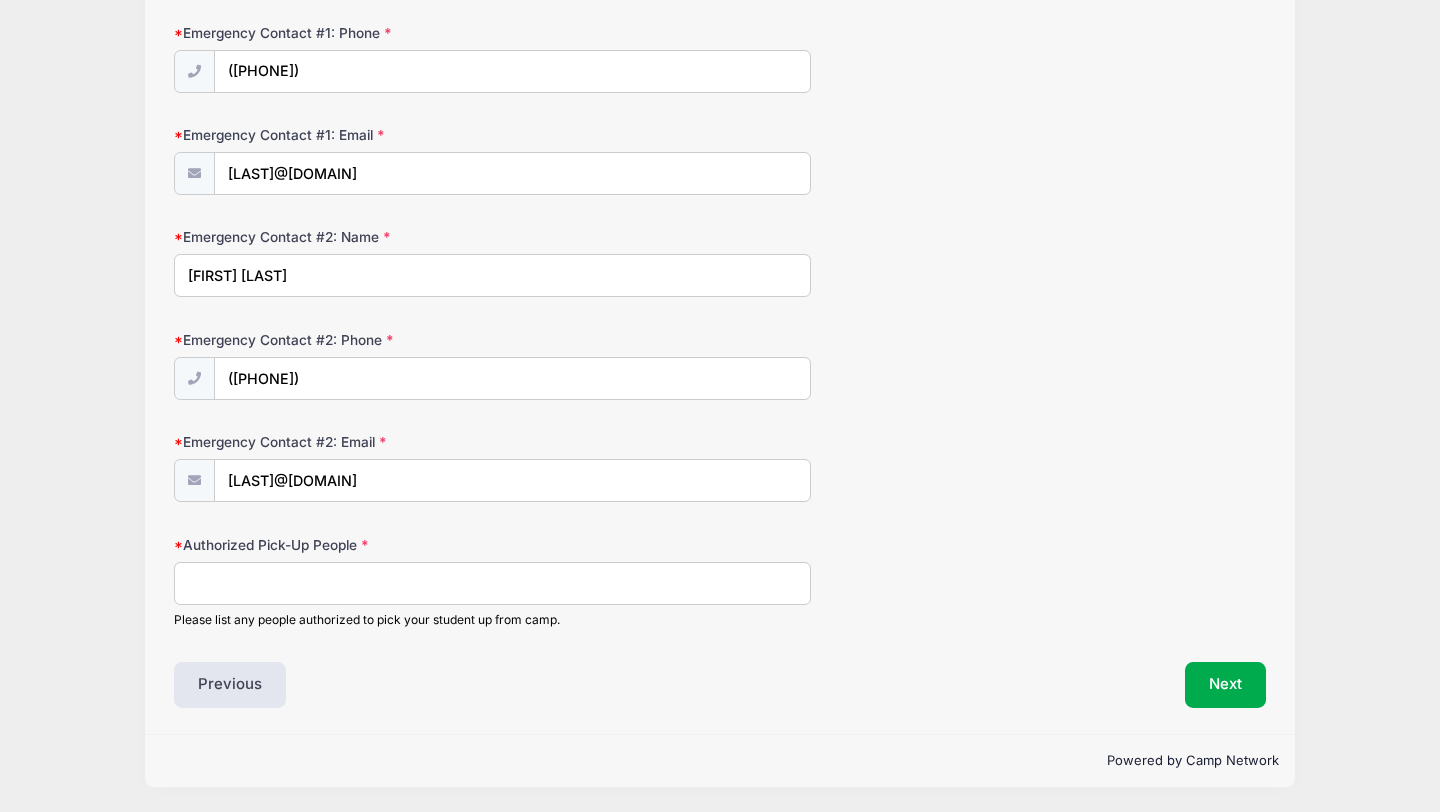 click on "Authorized Pick-Up People" at bounding box center (492, 583) 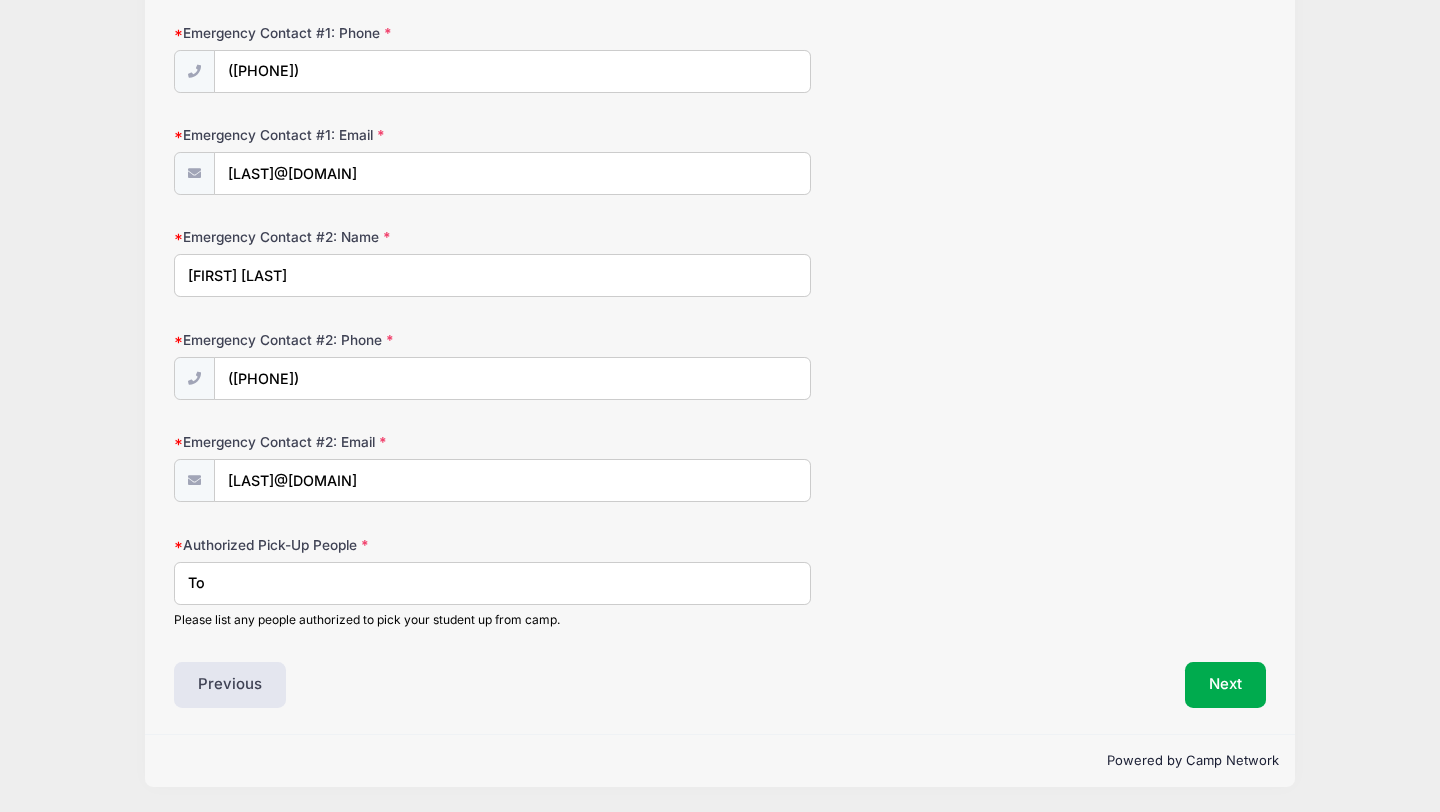 type on "T" 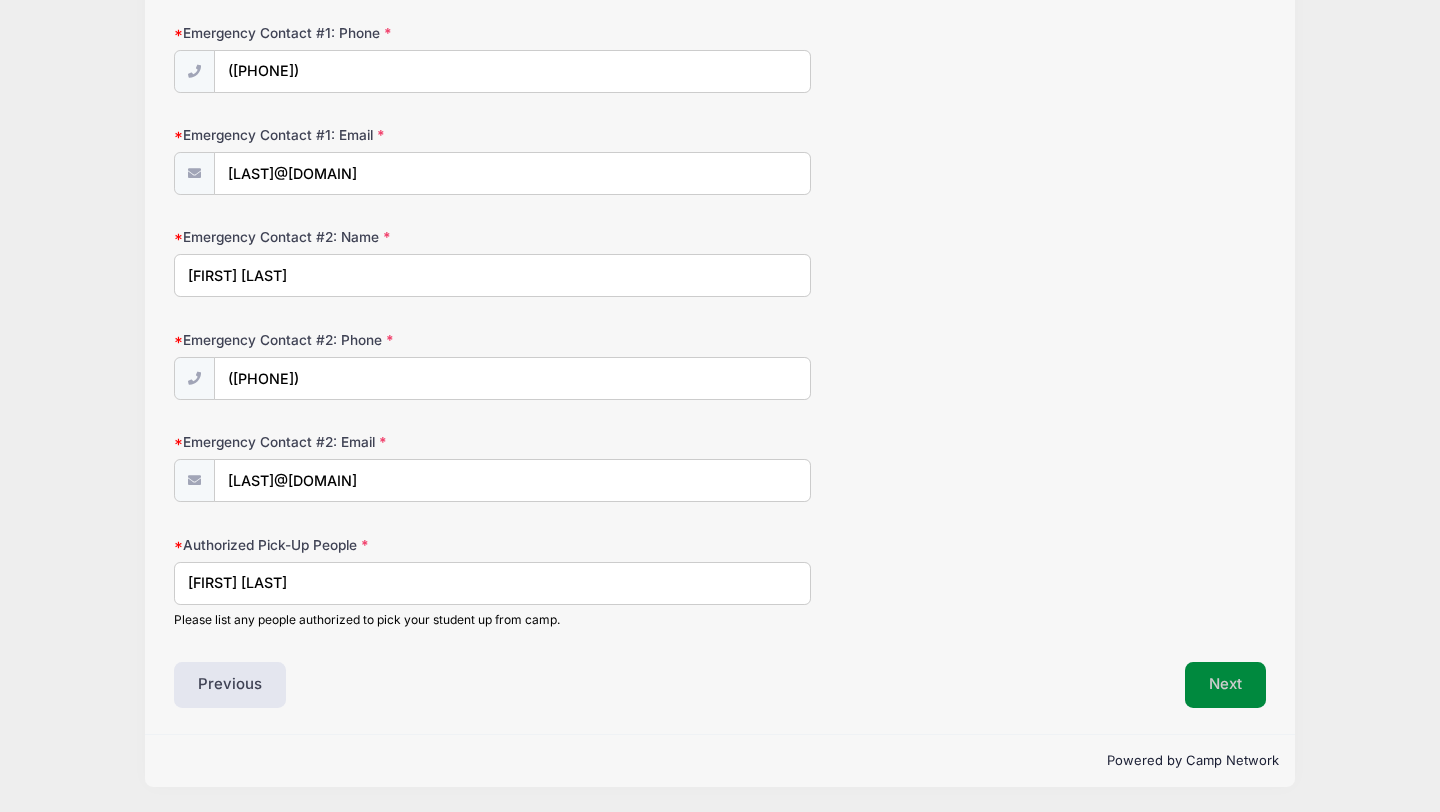 type on "[FIRST] [LAST]" 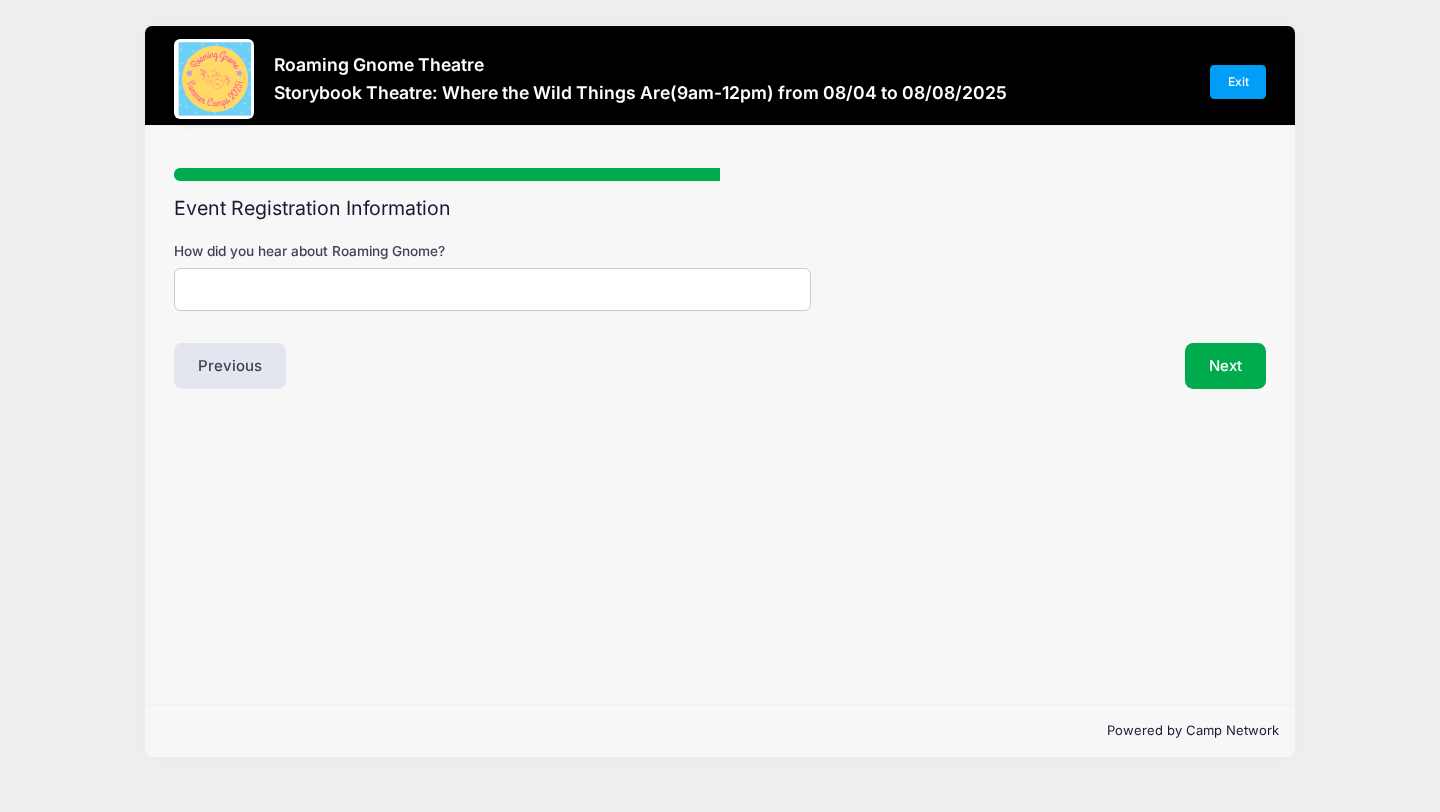 scroll, scrollTop: 0, scrollLeft: 0, axis: both 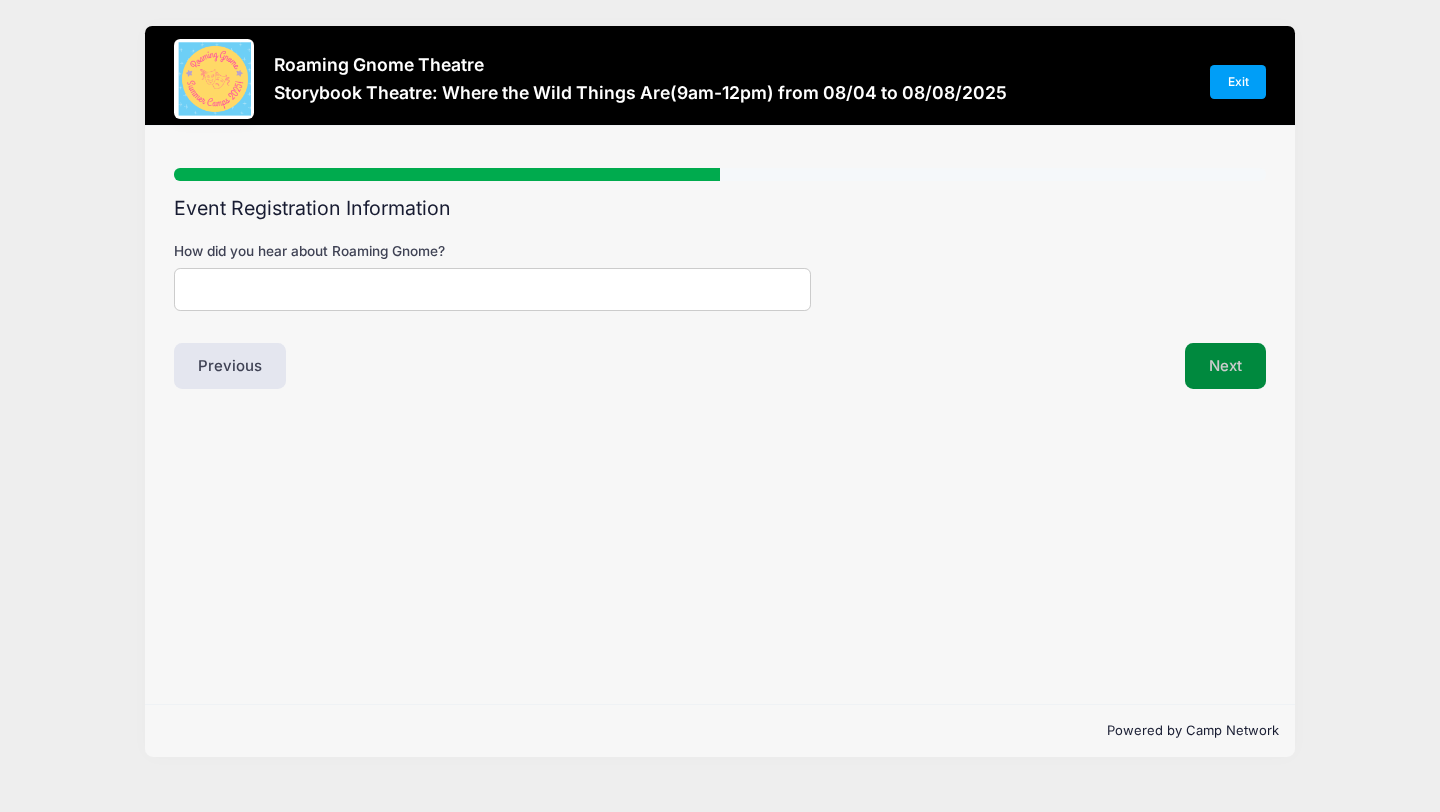 click on "Next" at bounding box center [1225, 366] 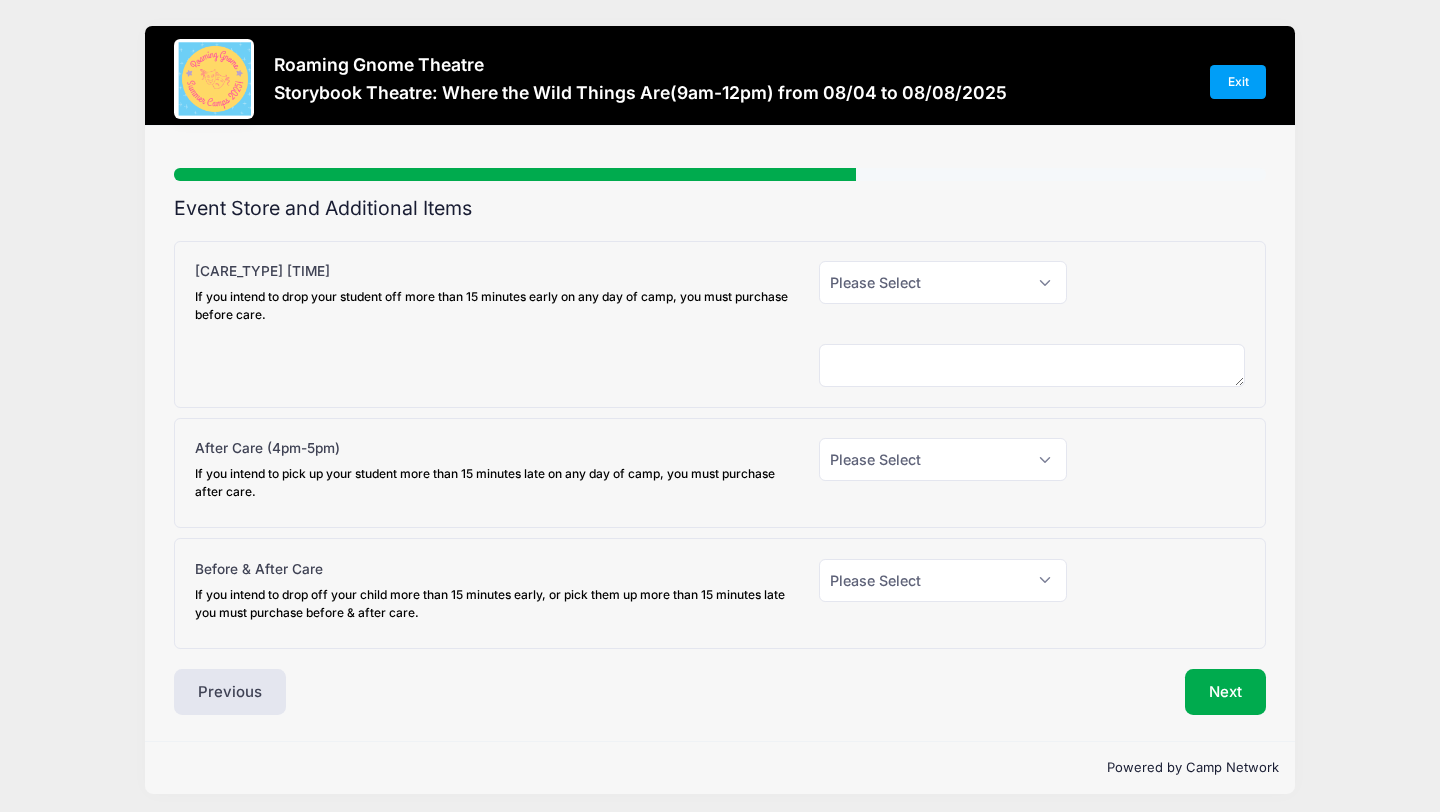 scroll, scrollTop: 0, scrollLeft: 0, axis: both 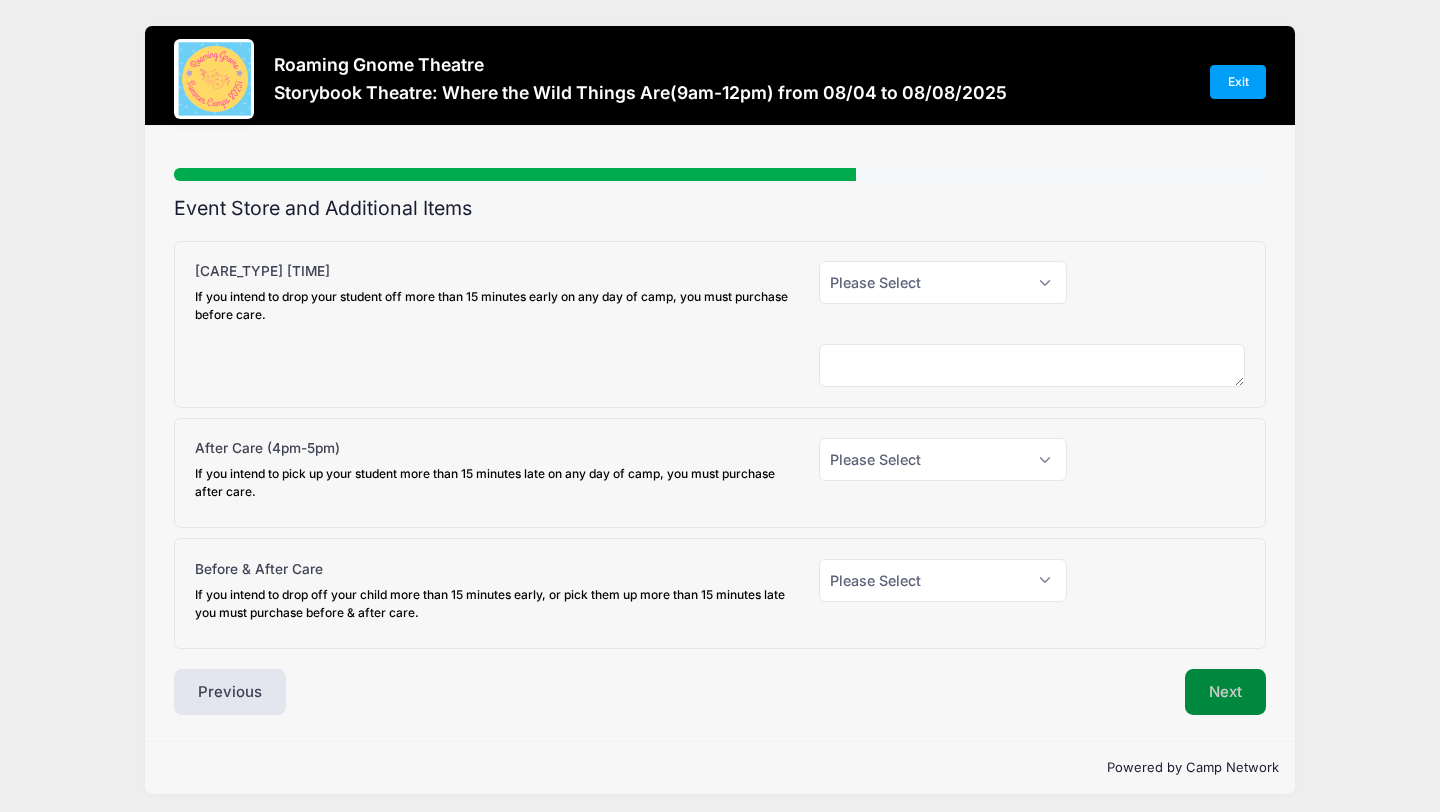 click on "Next" at bounding box center (1225, 692) 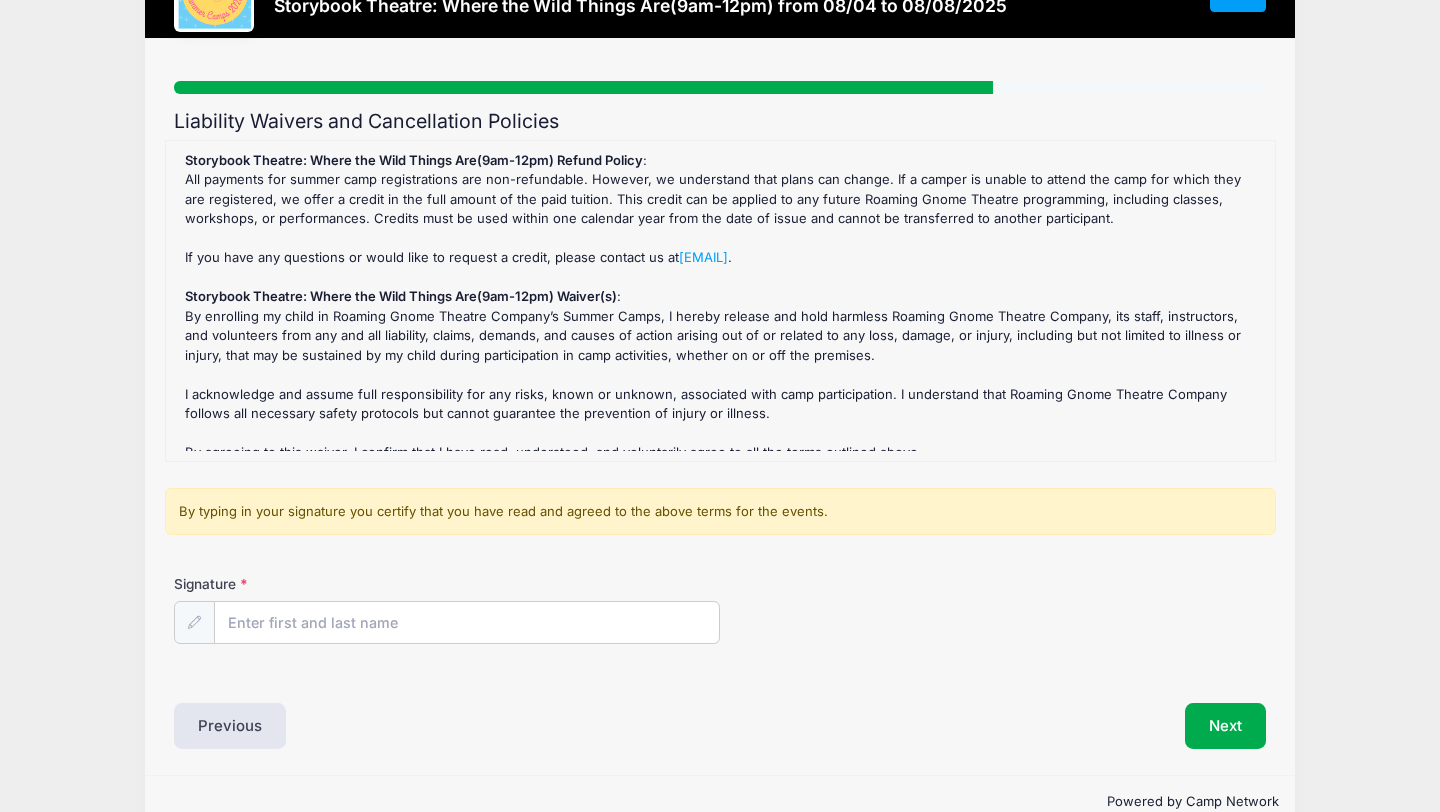 scroll, scrollTop: 95, scrollLeft: 0, axis: vertical 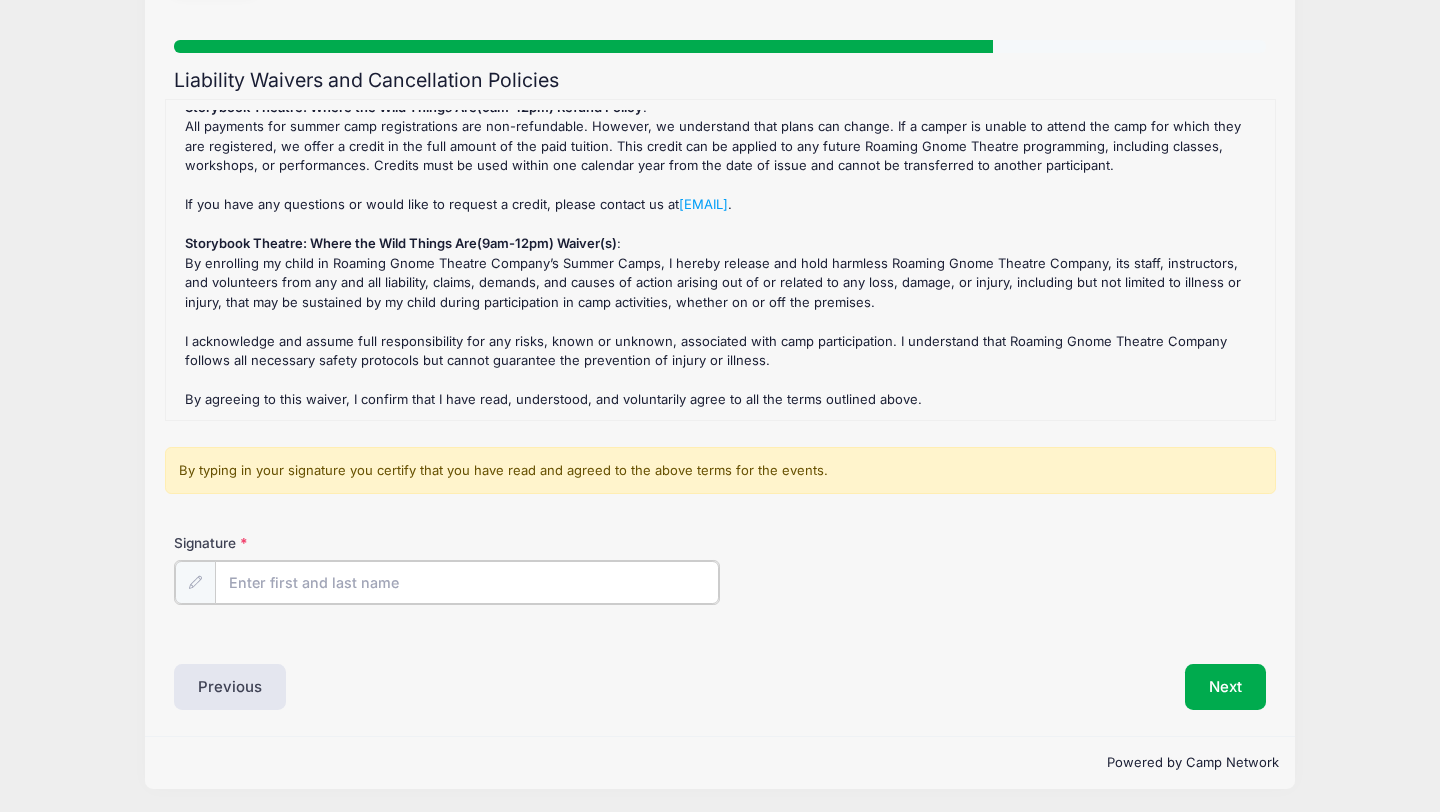 click on "Signature" at bounding box center (467, 582) 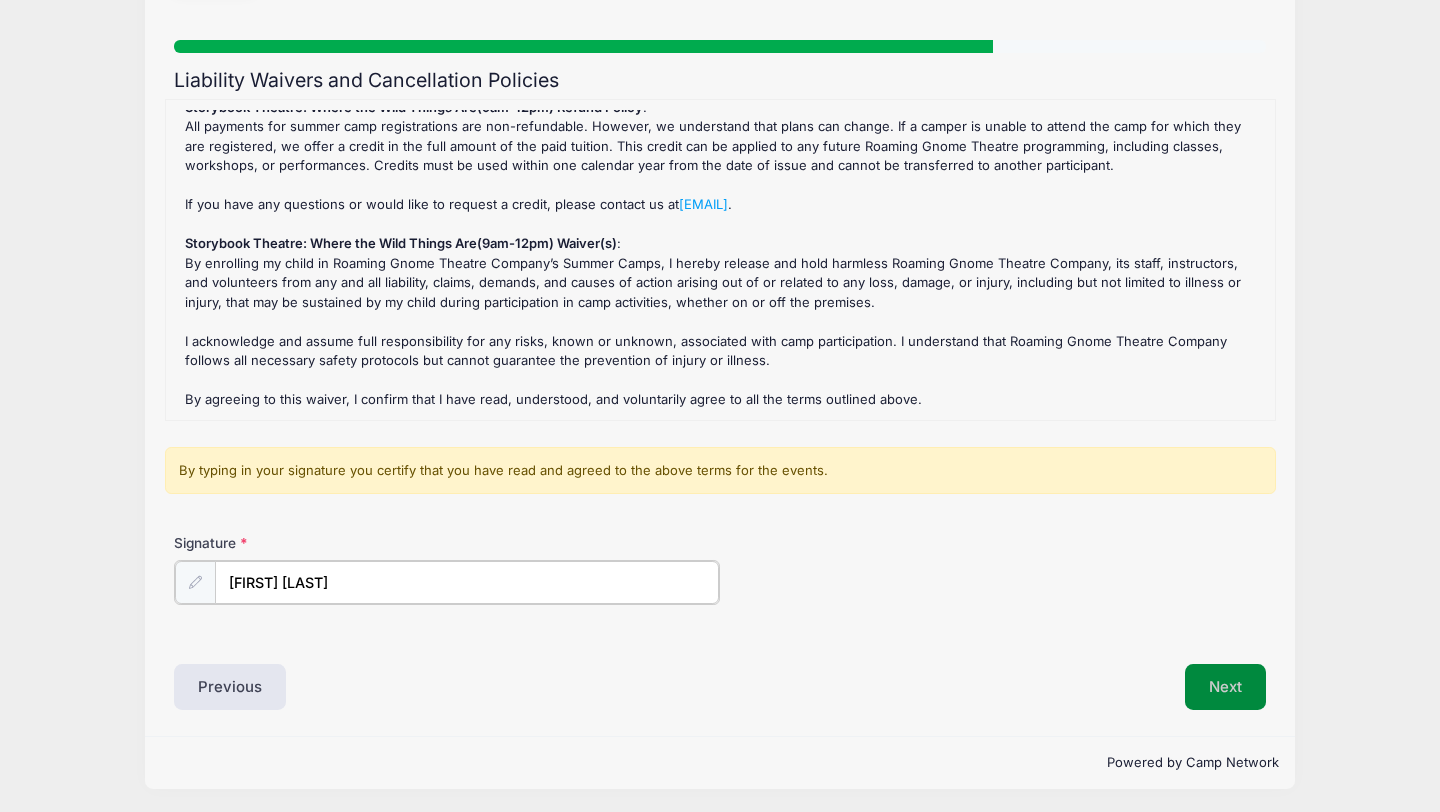 type on "[FIRST] [LAST]" 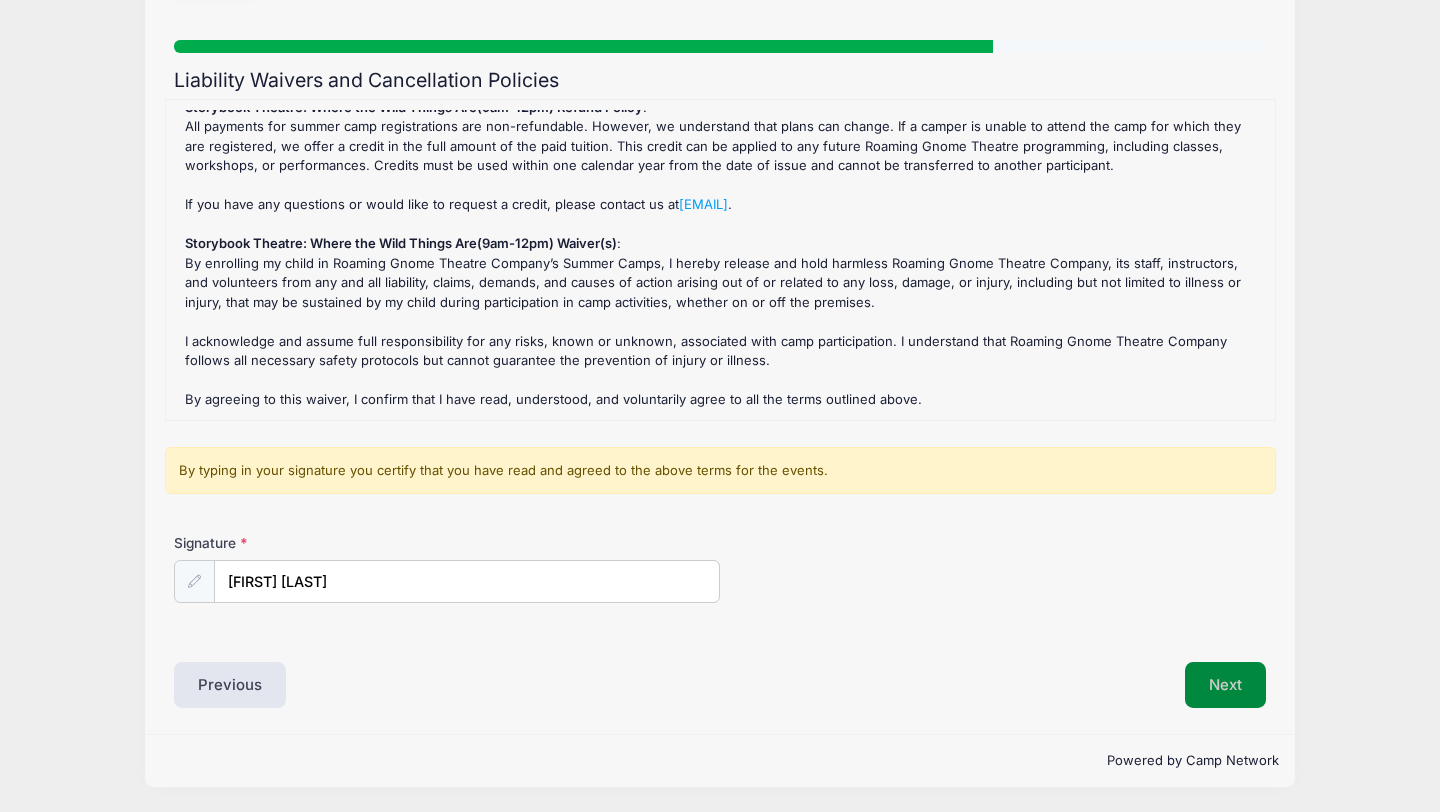click on "Next" at bounding box center (1225, 685) 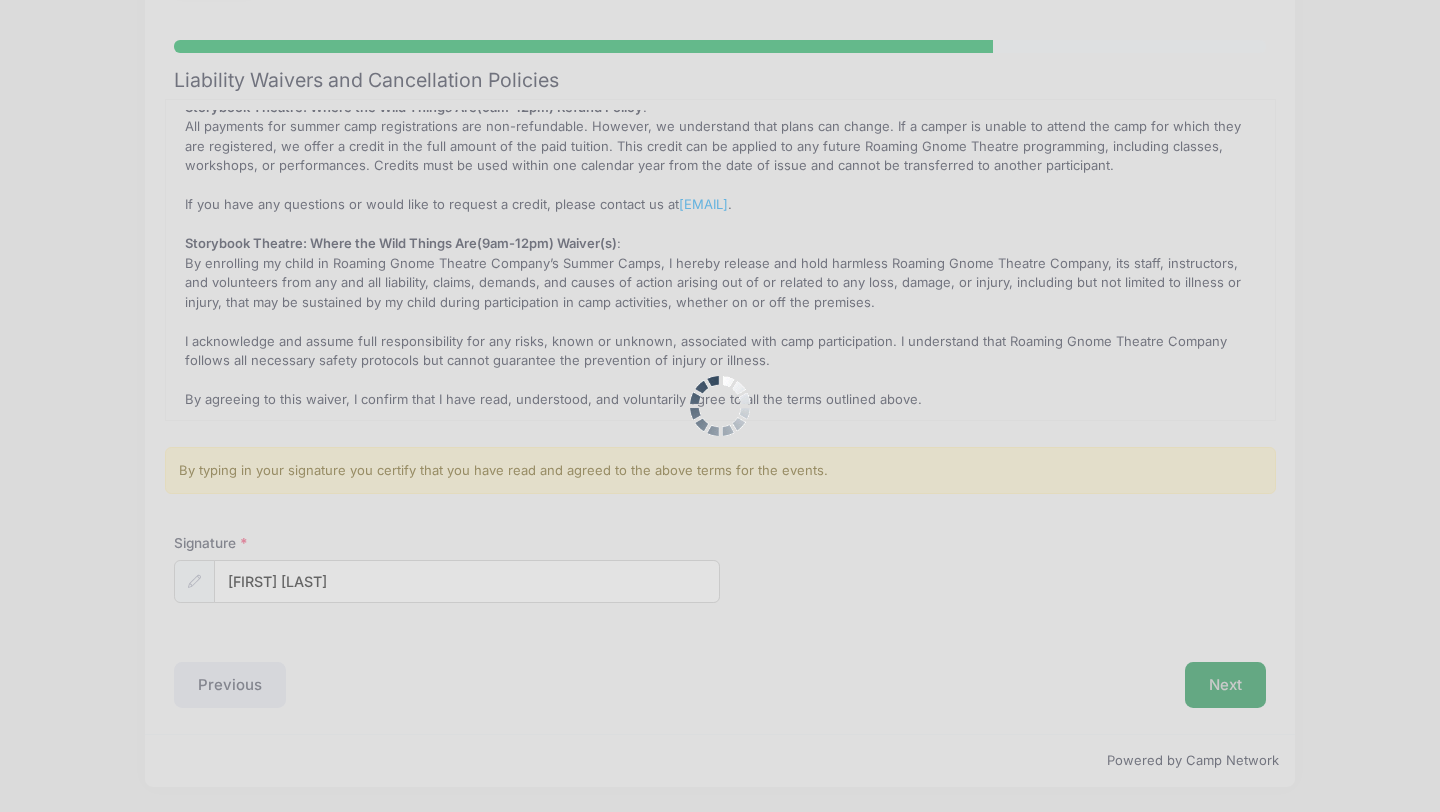 scroll, scrollTop: 0, scrollLeft: 0, axis: both 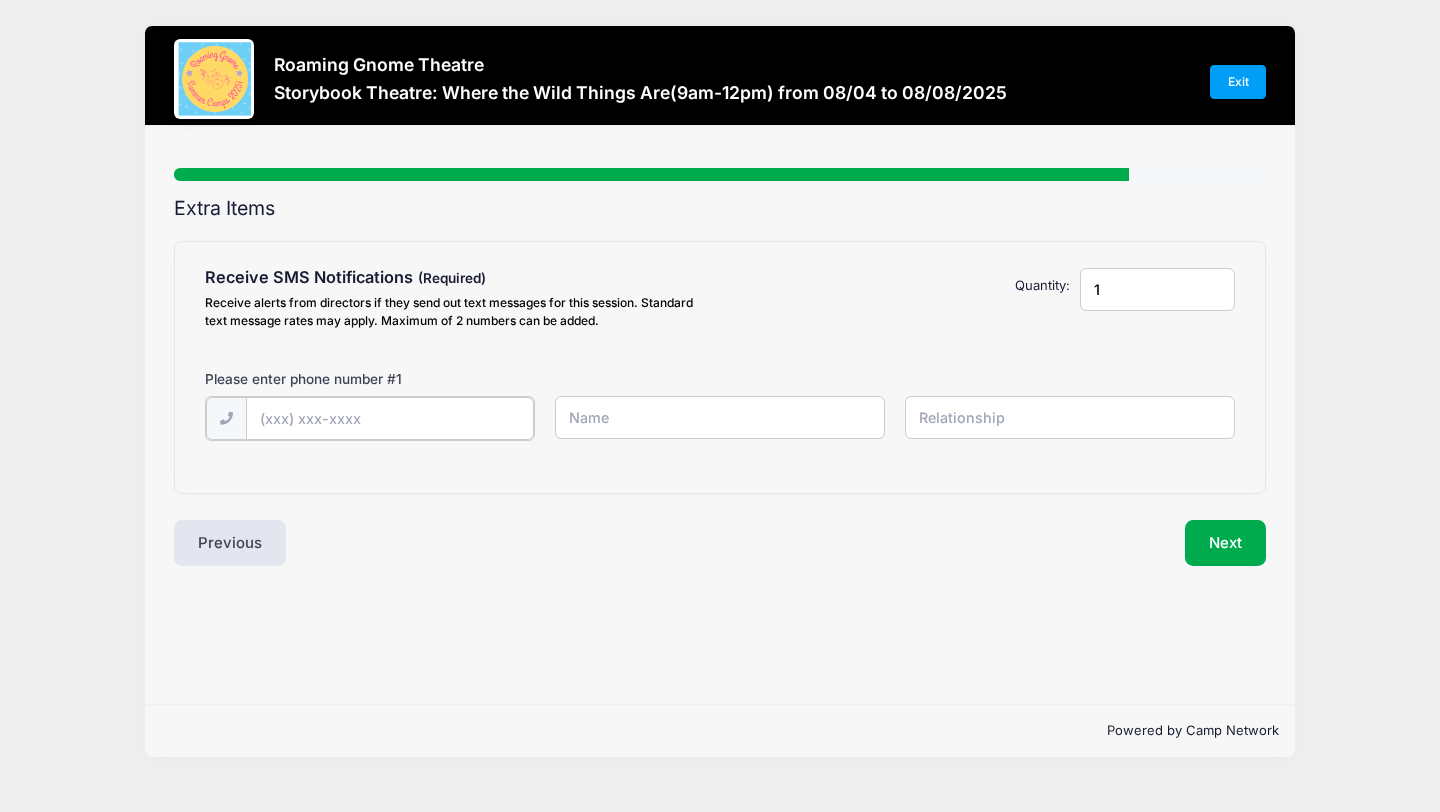 click at bounding box center [0, 0] 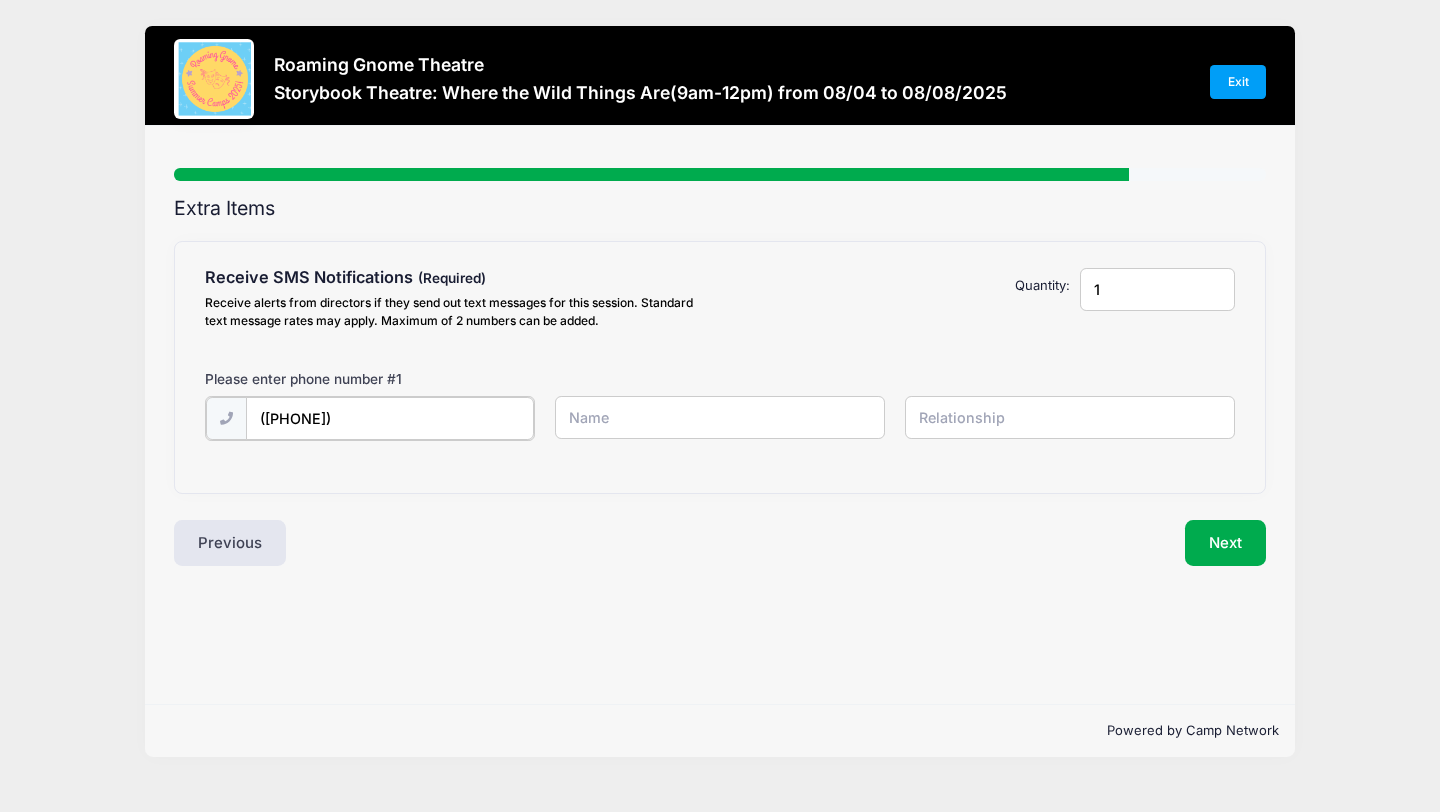 type on "([PHONE])" 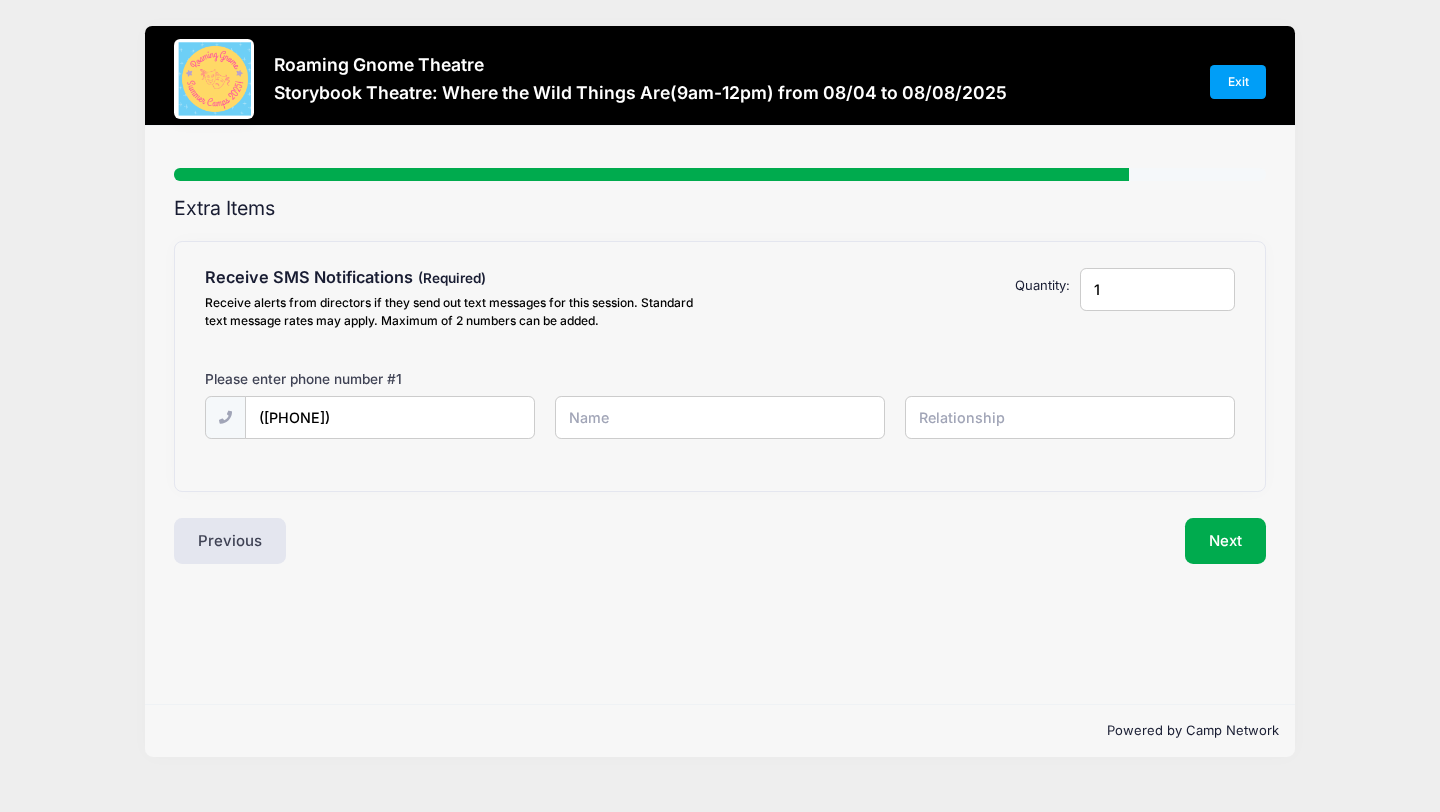 click at bounding box center (0, 0) 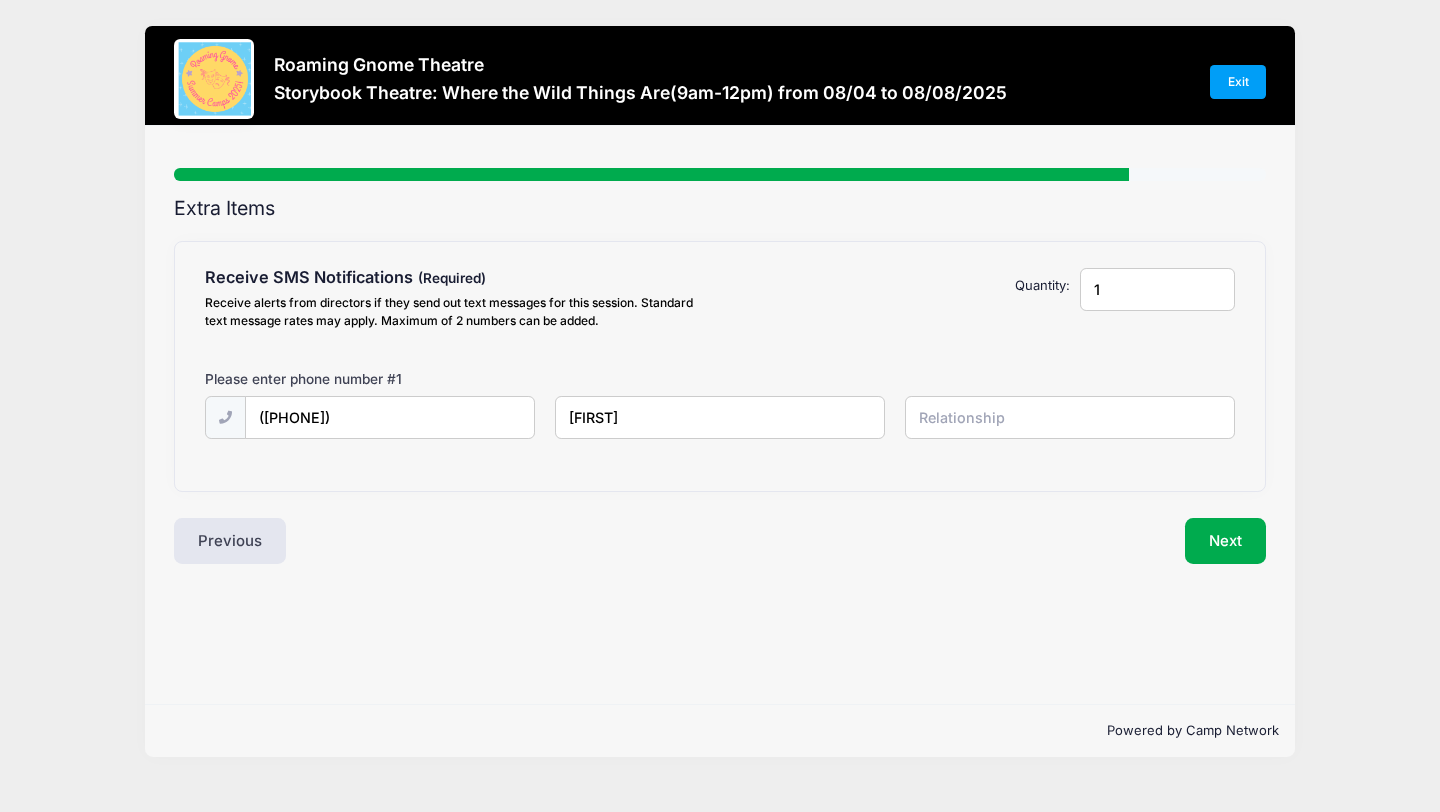 type on "A" 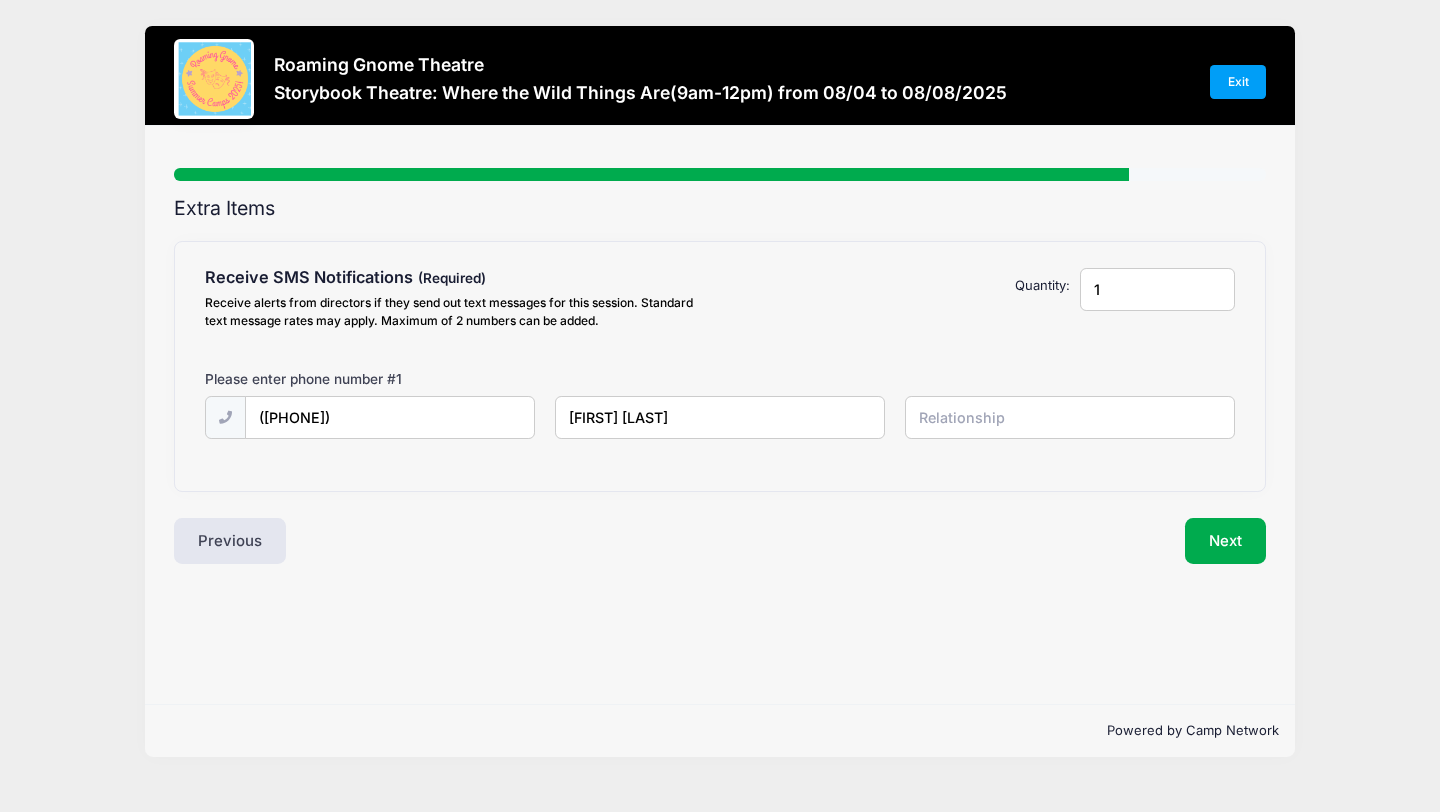 type on "[FIRST] [LAST]" 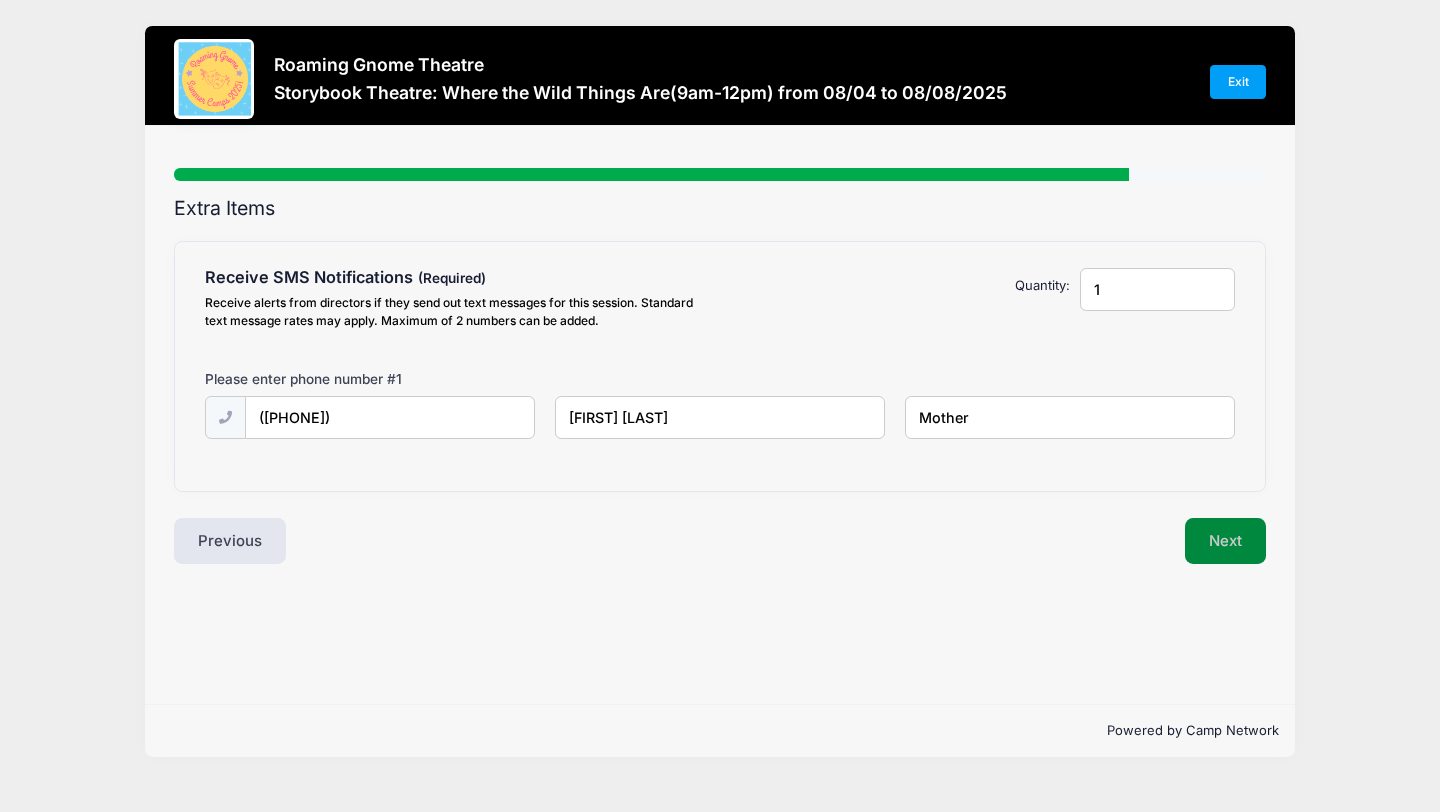 type on "Mother" 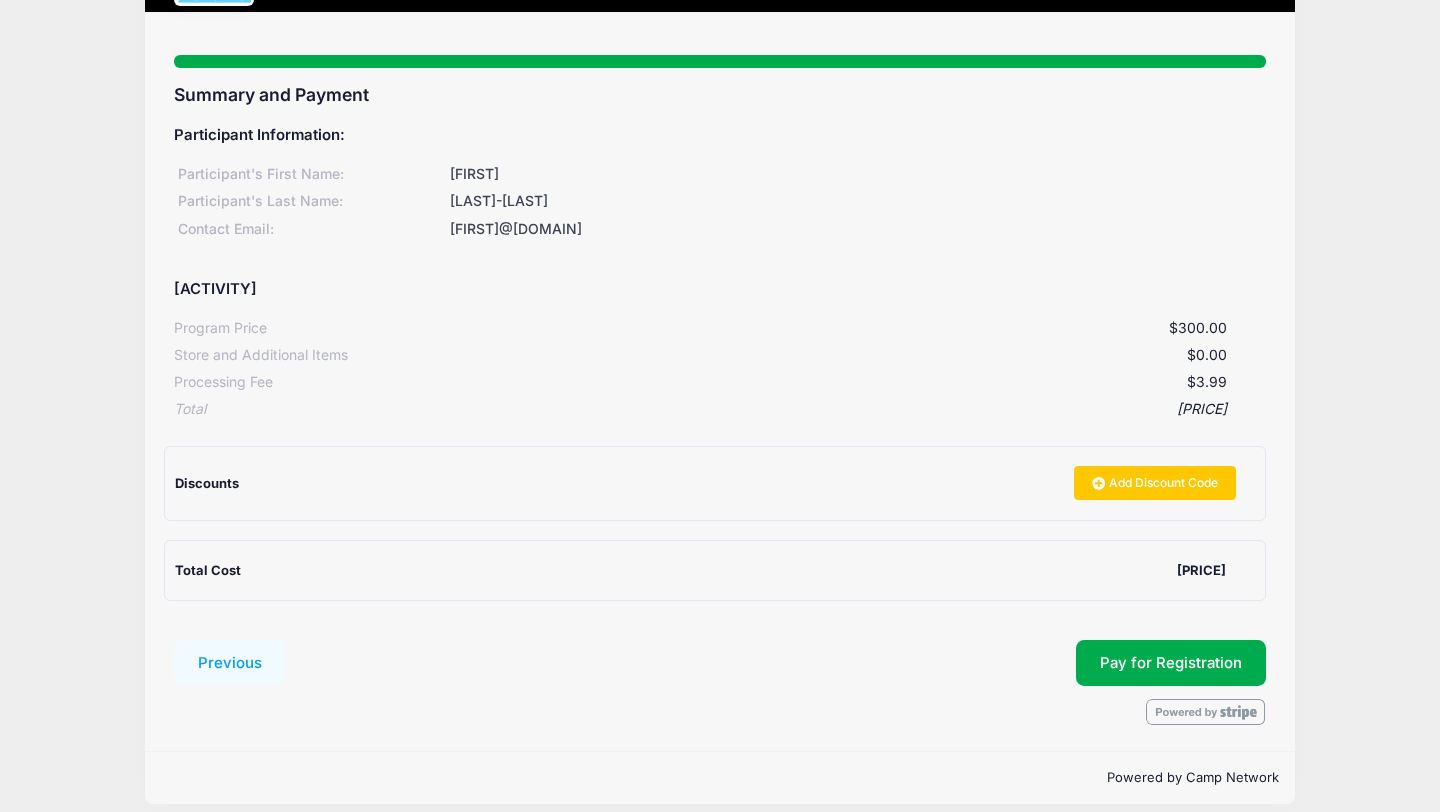 scroll, scrollTop: 130, scrollLeft: 0, axis: vertical 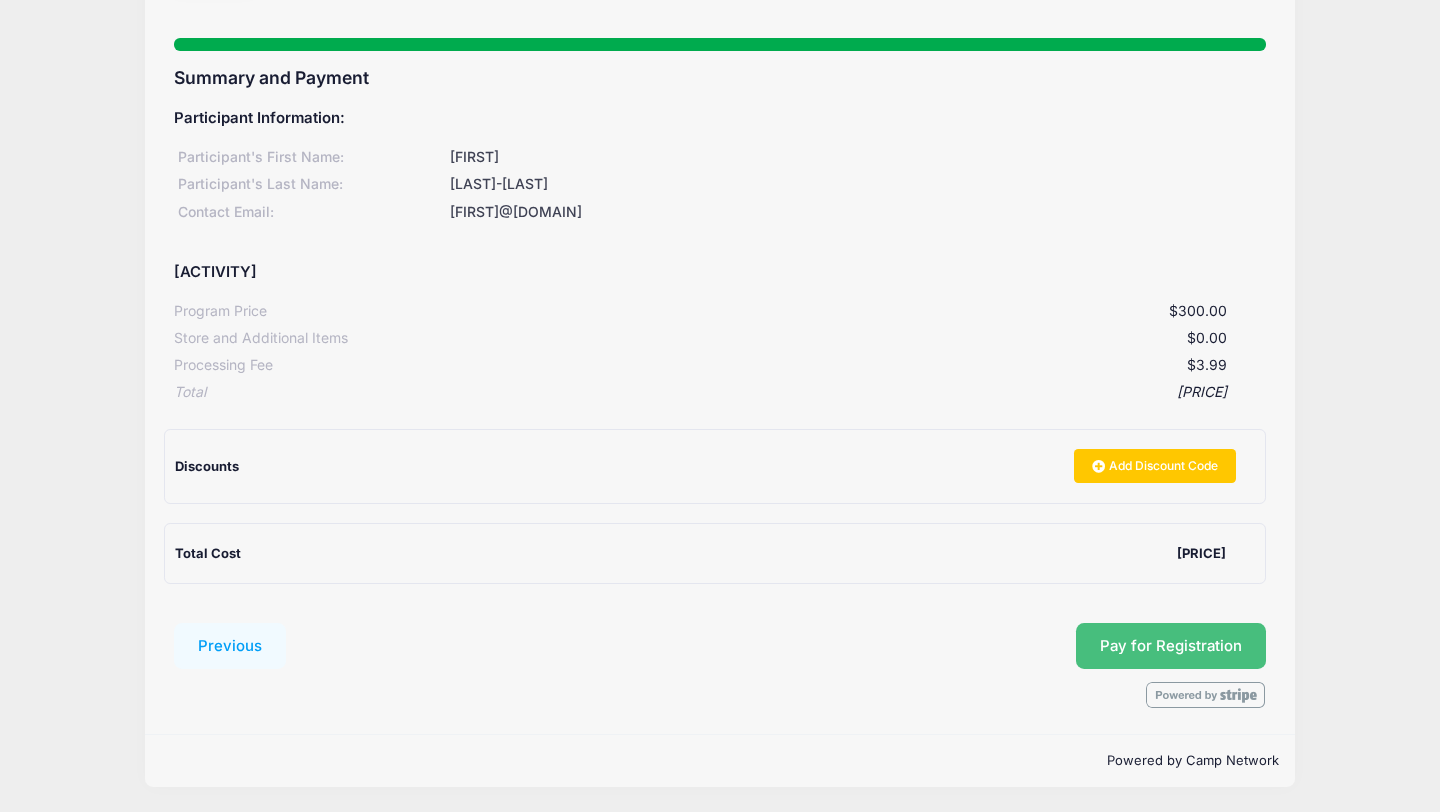 click on "Pay for Registration" at bounding box center [1171, 646] 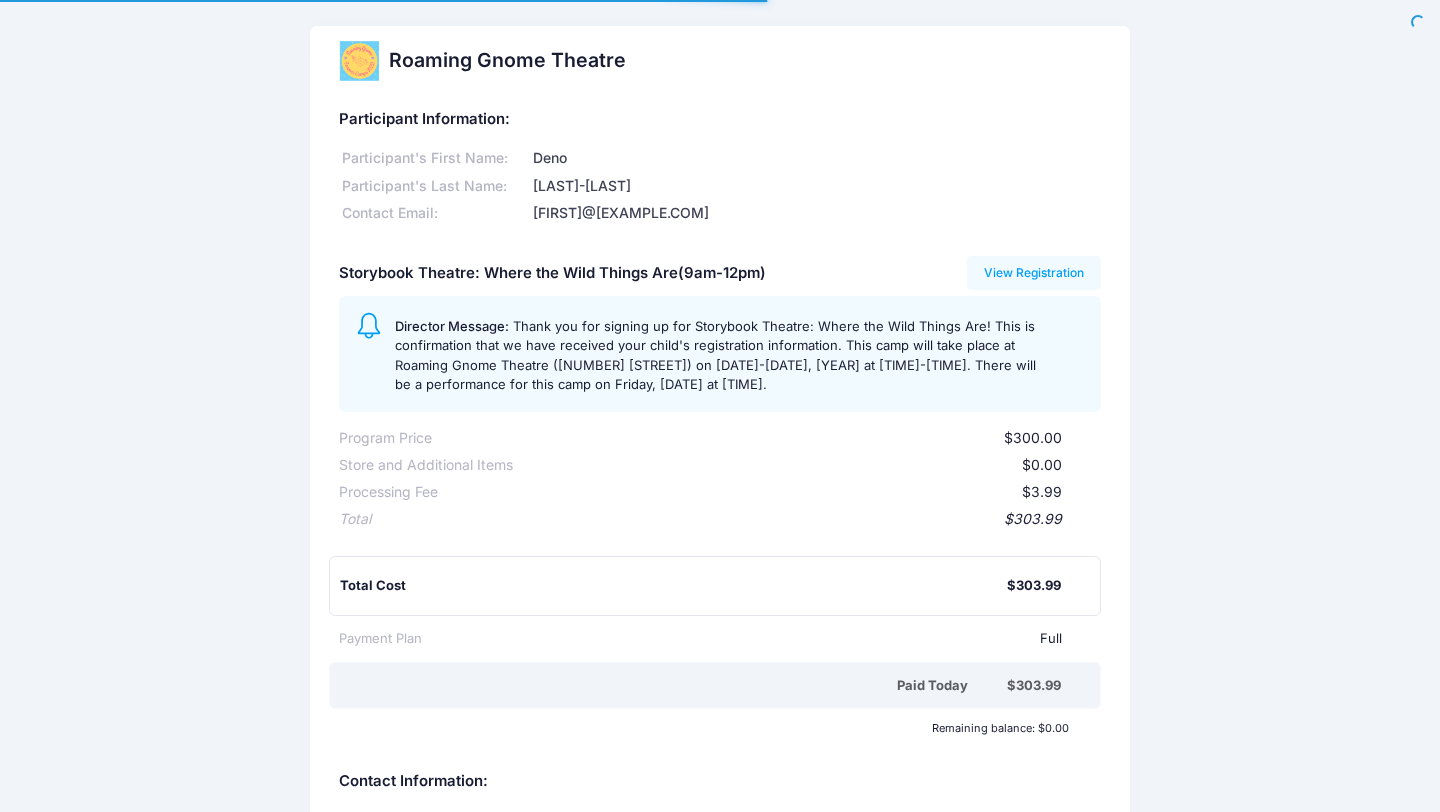 scroll, scrollTop: 0, scrollLeft: 0, axis: both 